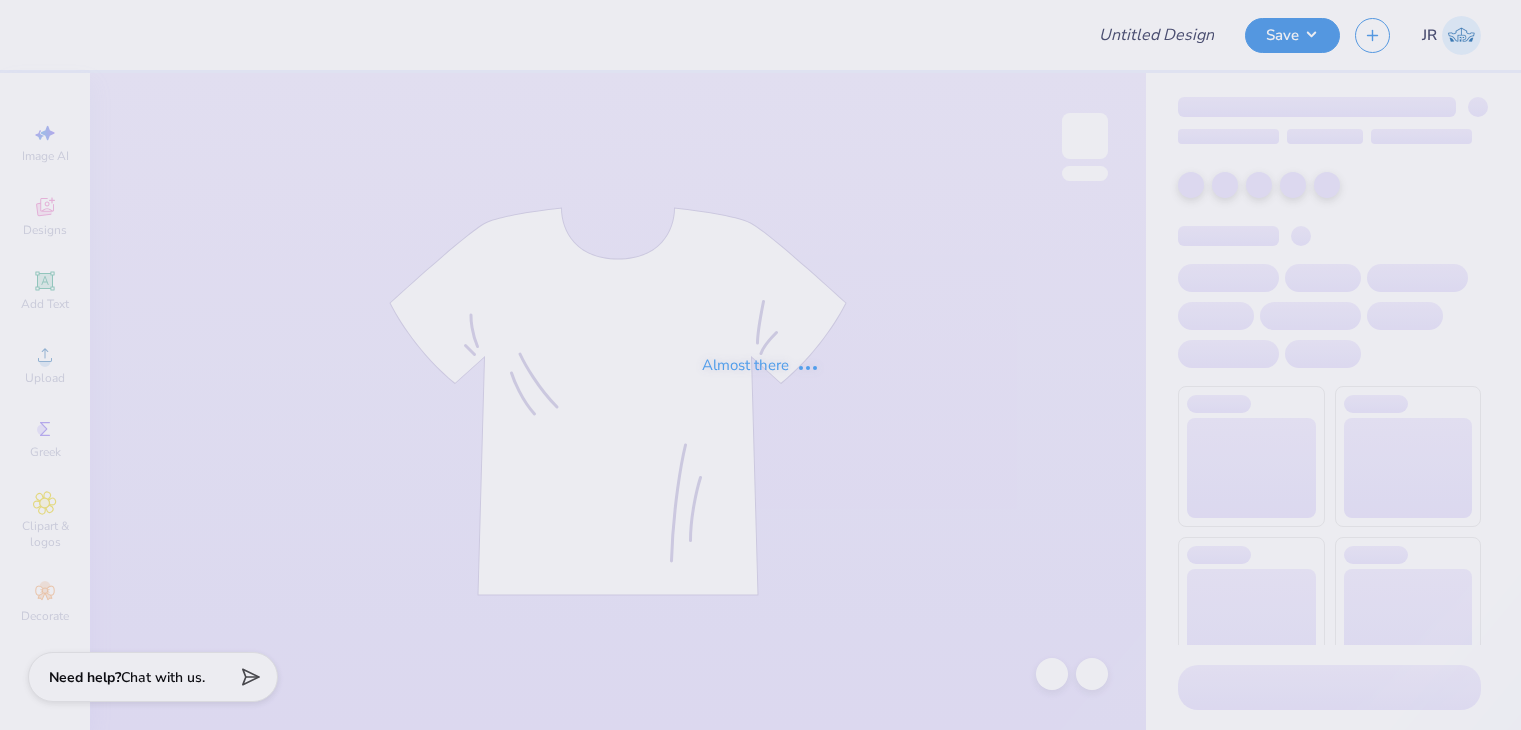scroll, scrollTop: 0, scrollLeft: 0, axis: both 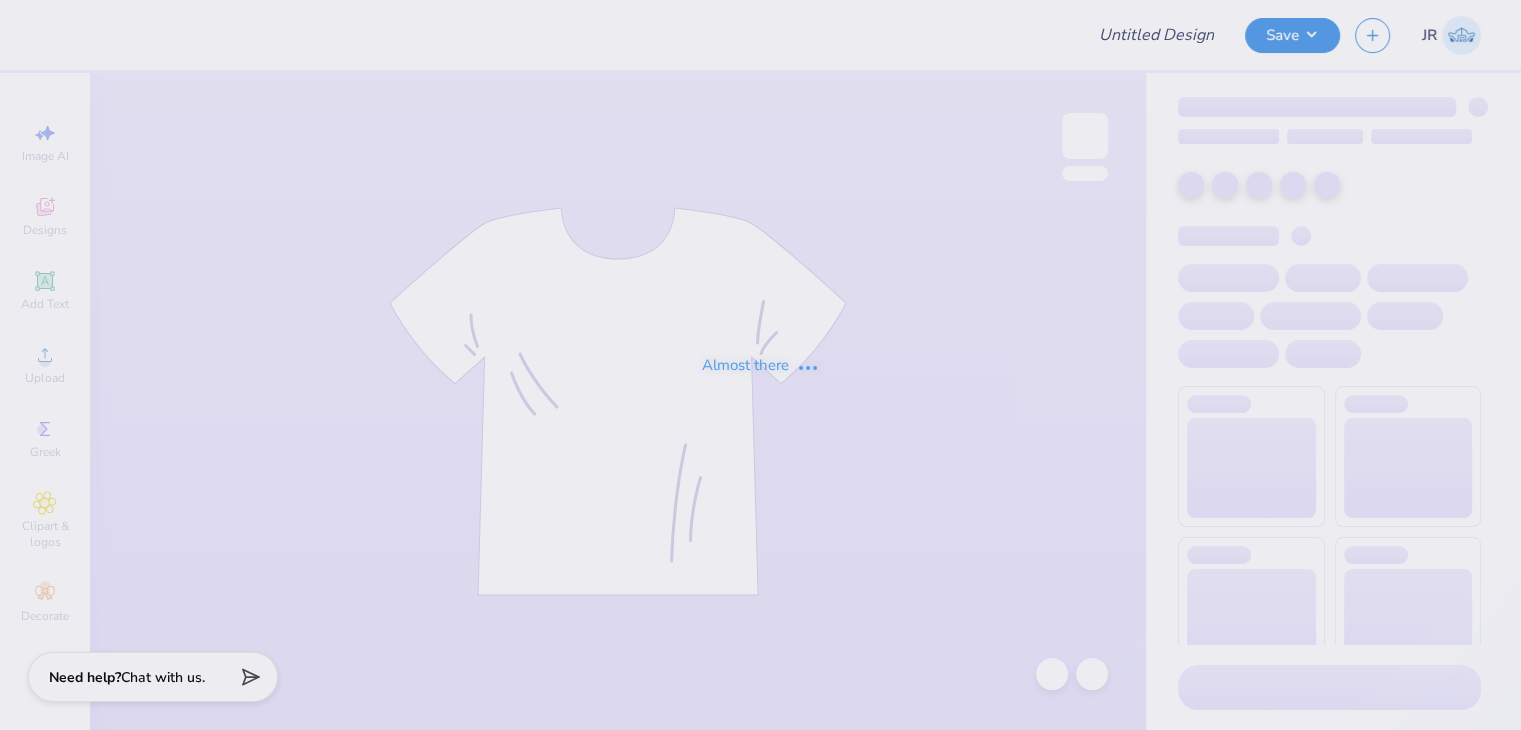 type on "TKE F1 Fall Rush Shirts" 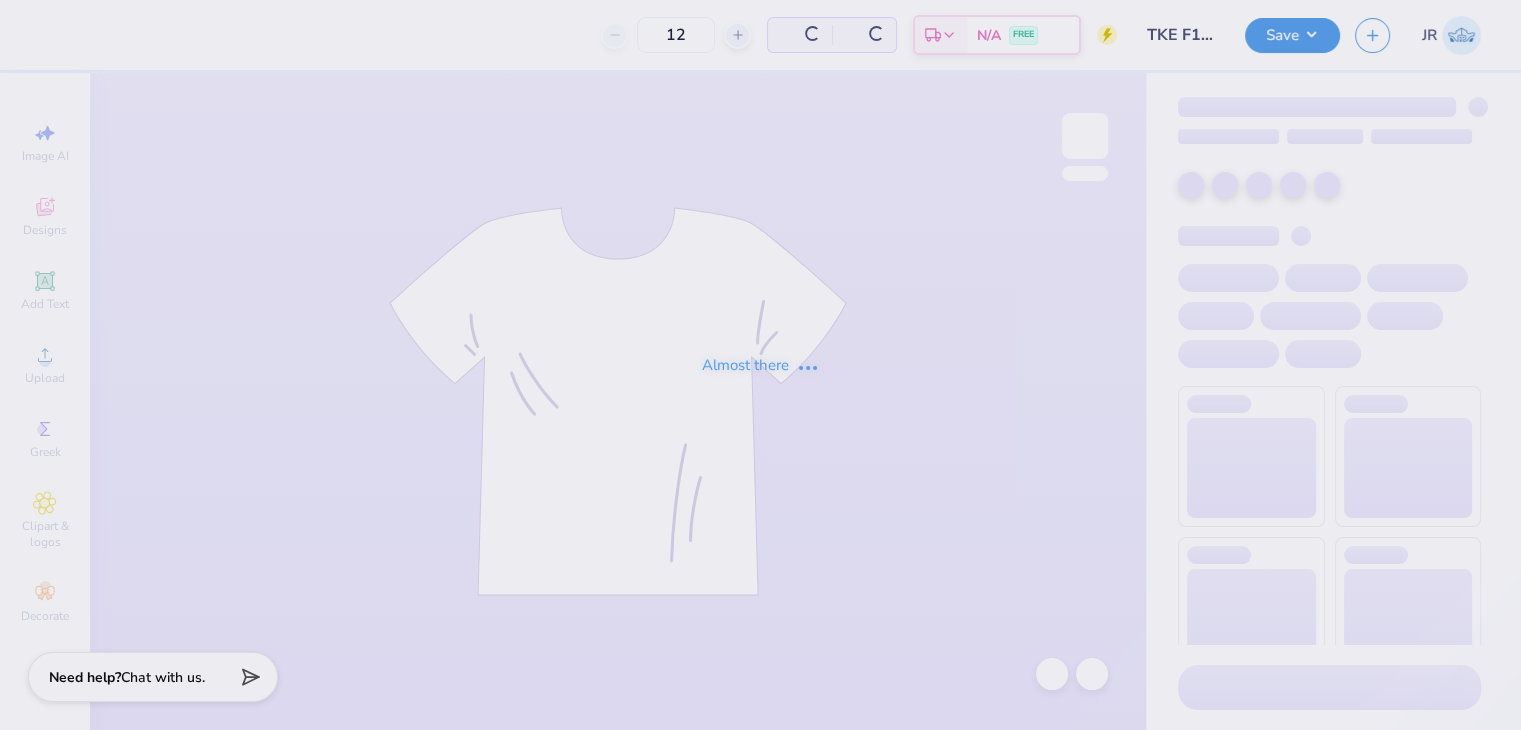 type on "41" 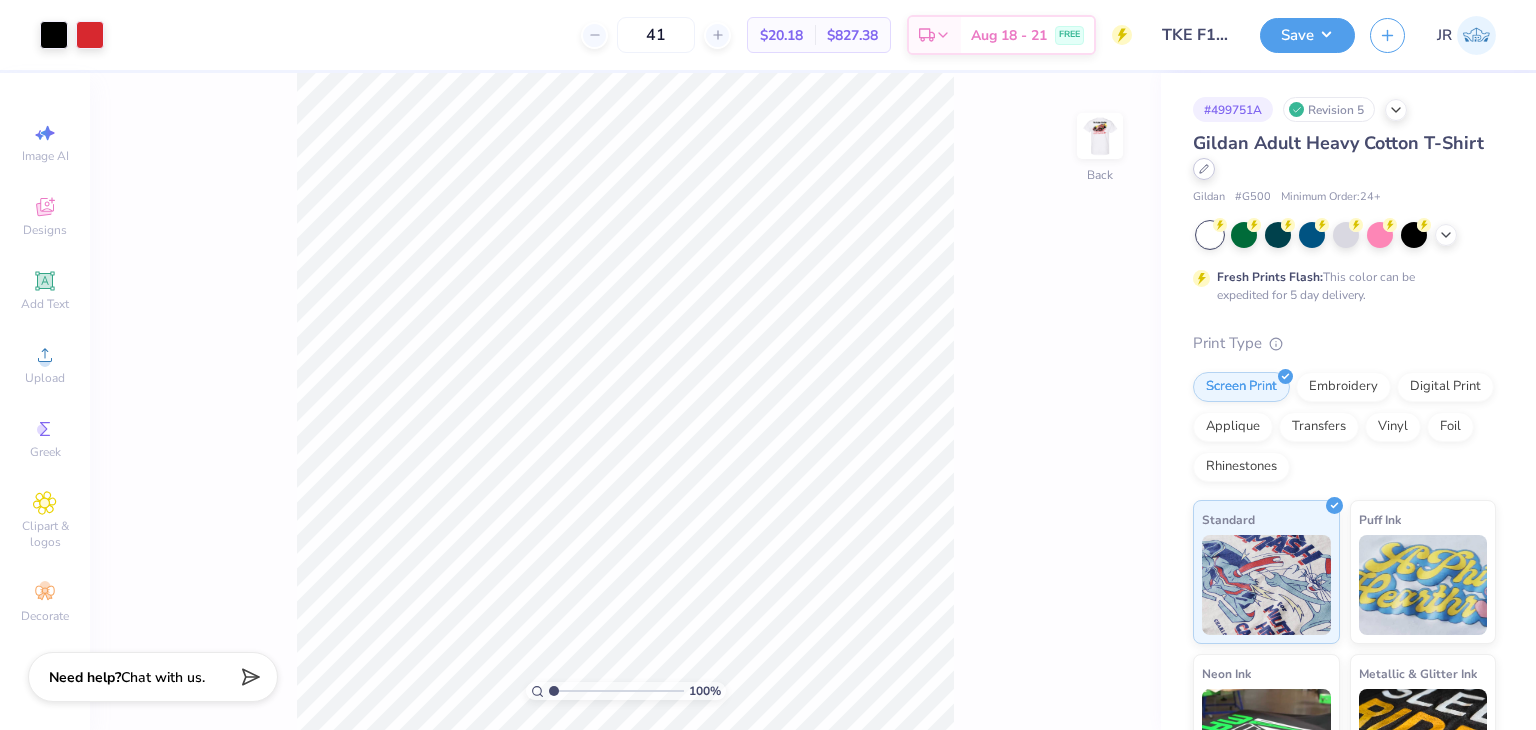 click 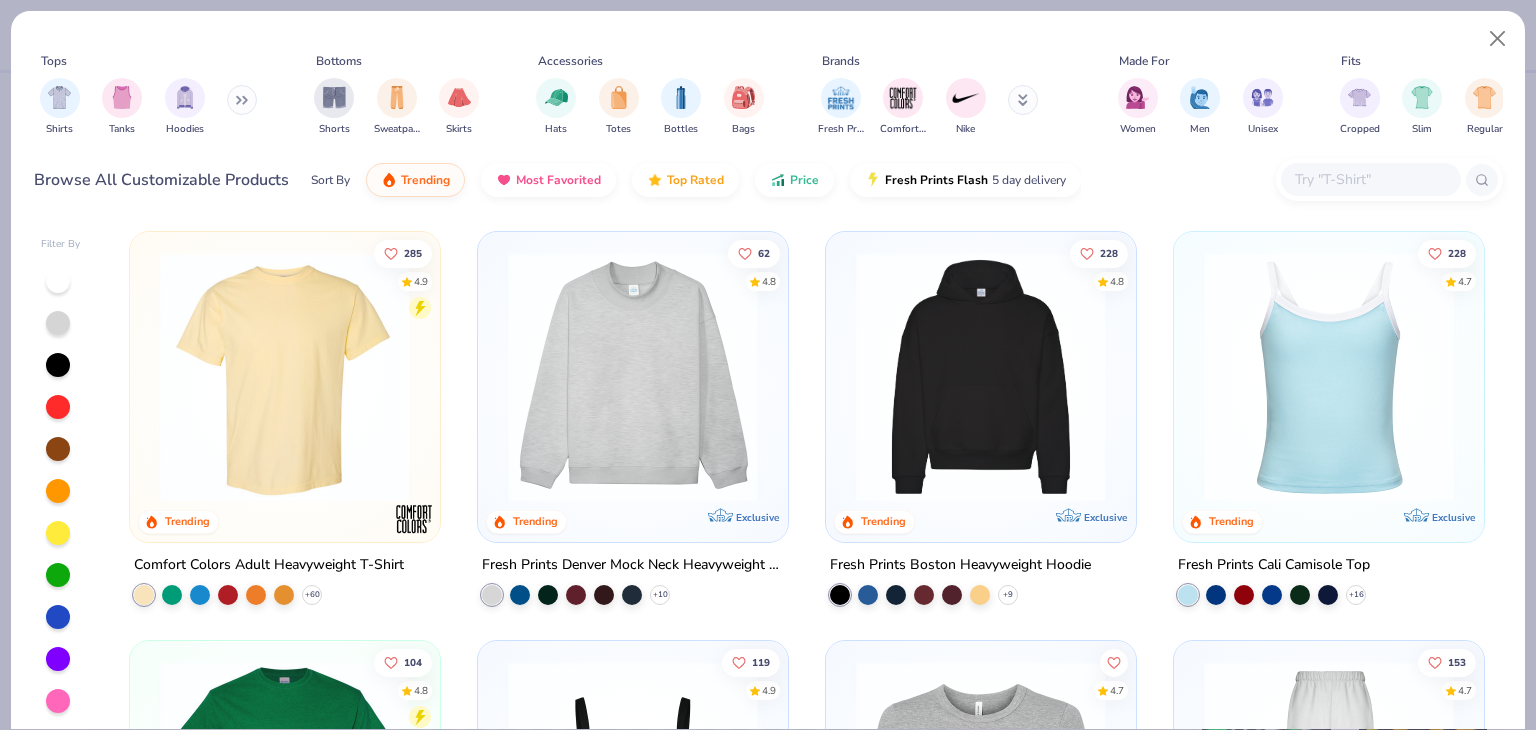 click at bounding box center [285, 377] 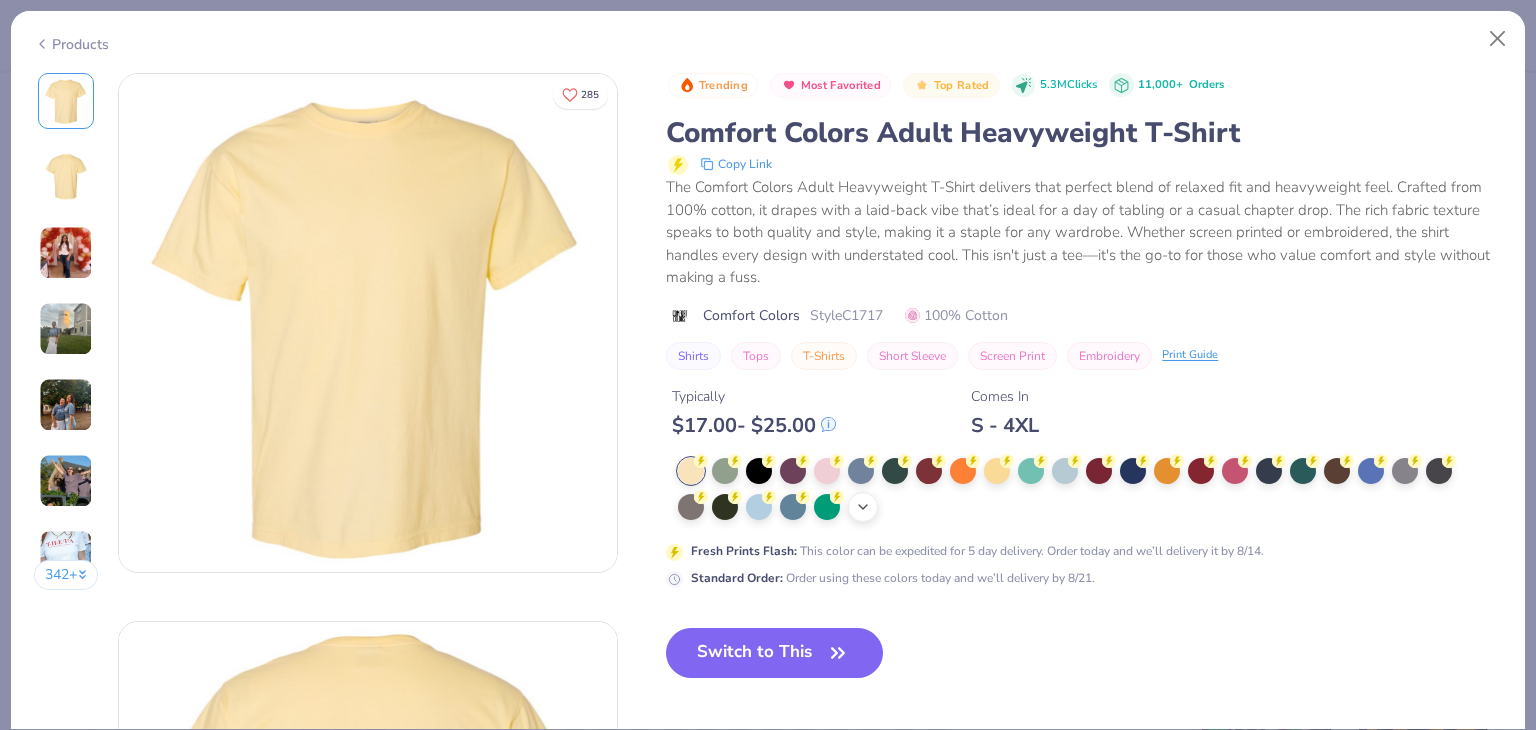 click on "+ 38" at bounding box center [863, 507] 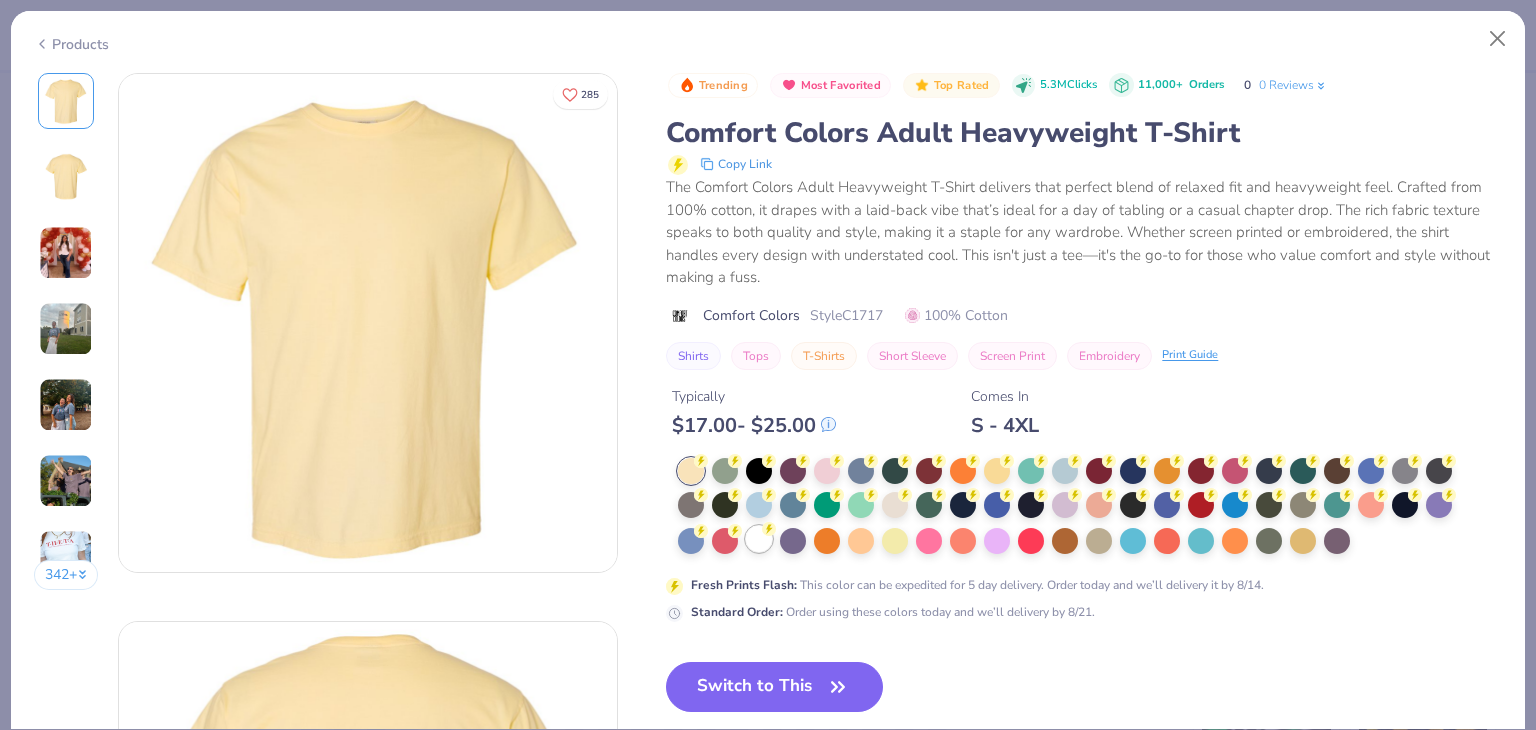 click at bounding box center [861, 505] 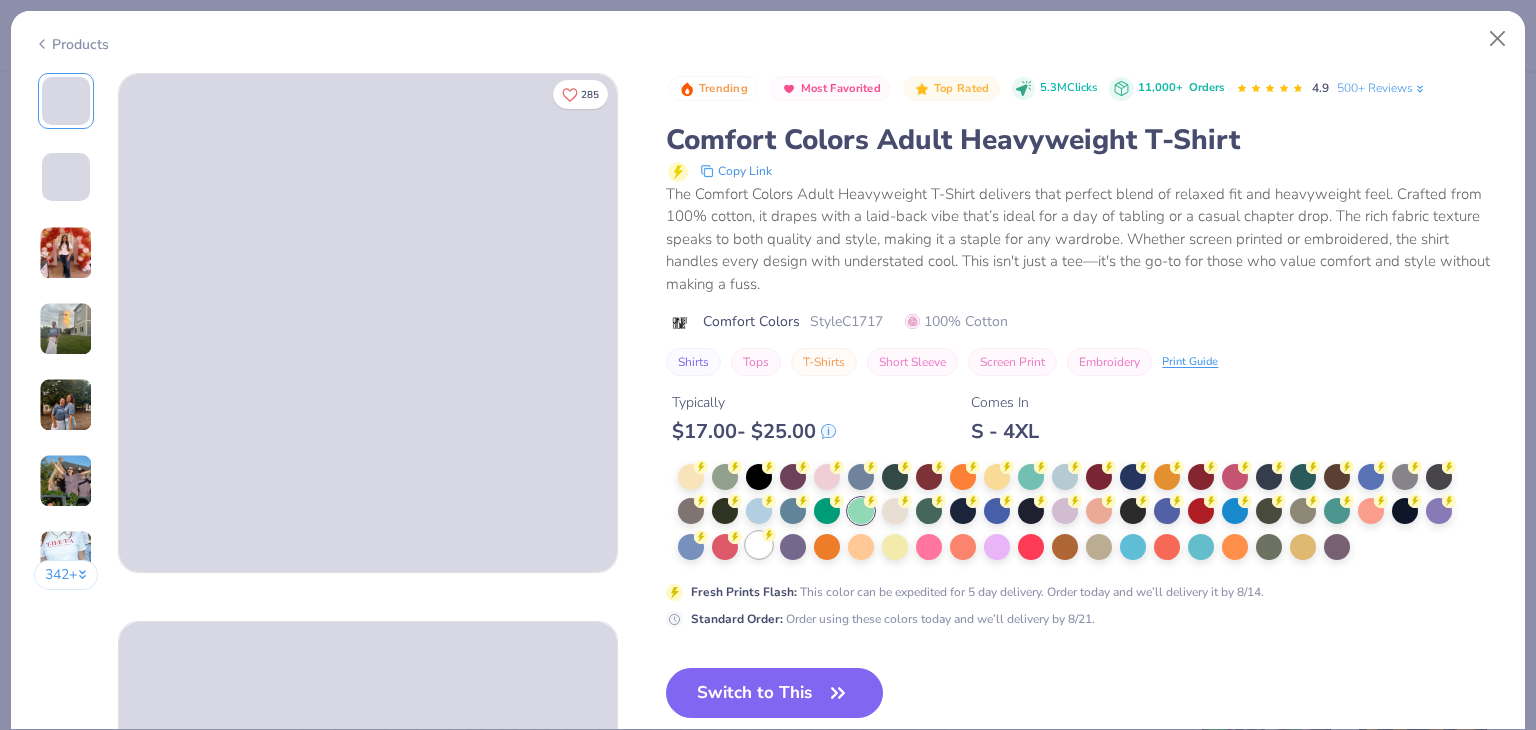 click at bounding box center (759, 545) 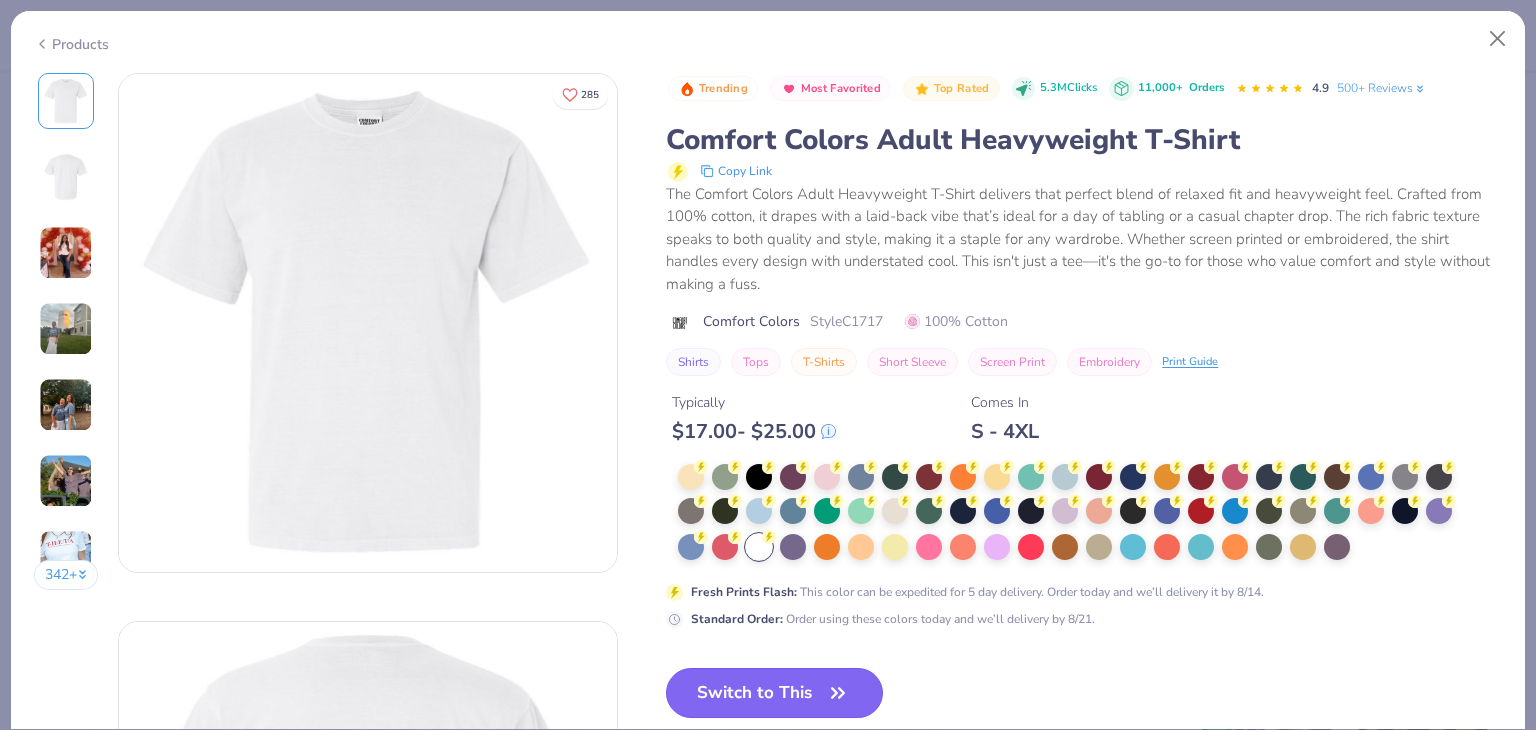 click on "Switch to This" at bounding box center [774, 693] 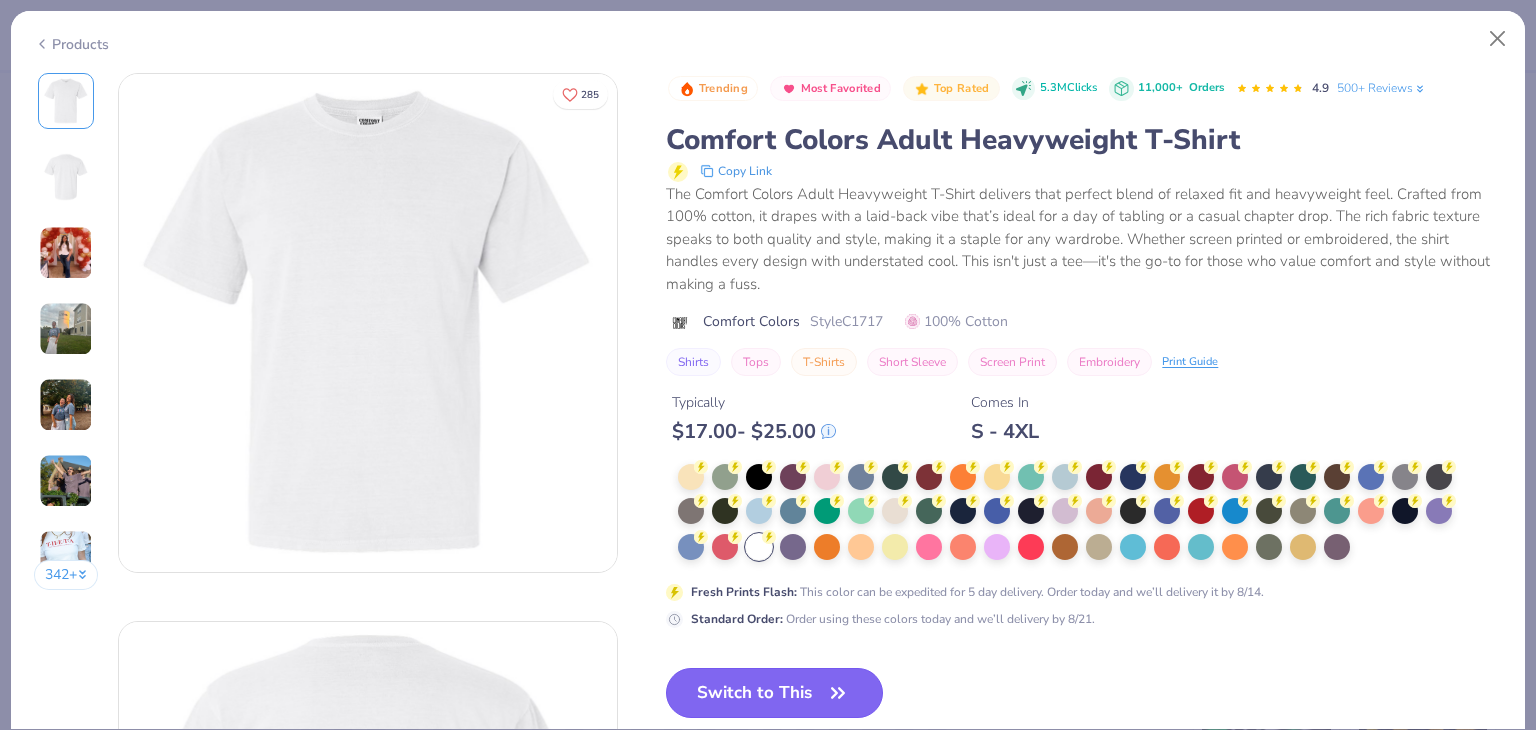 click on "Switch to This" at bounding box center (774, 693) 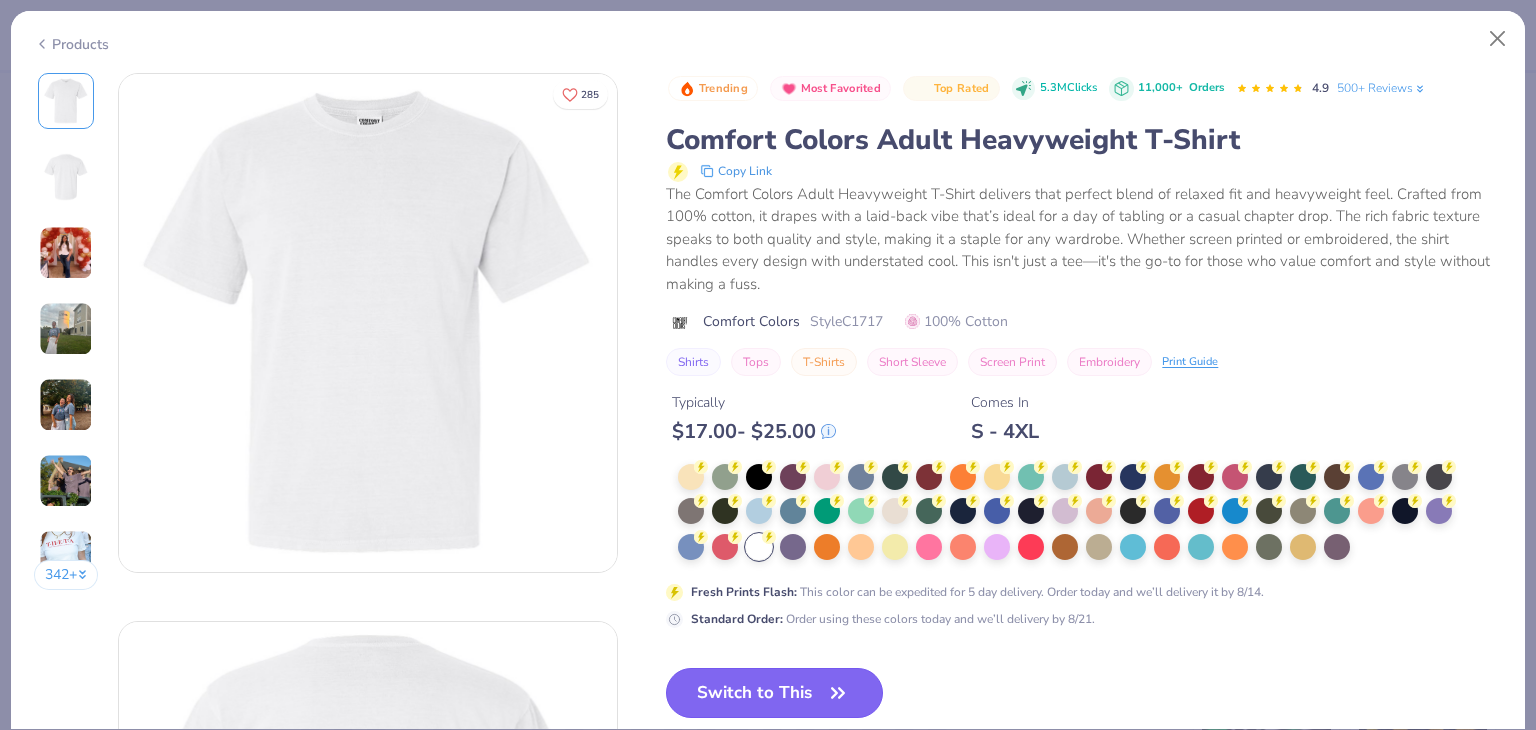 click 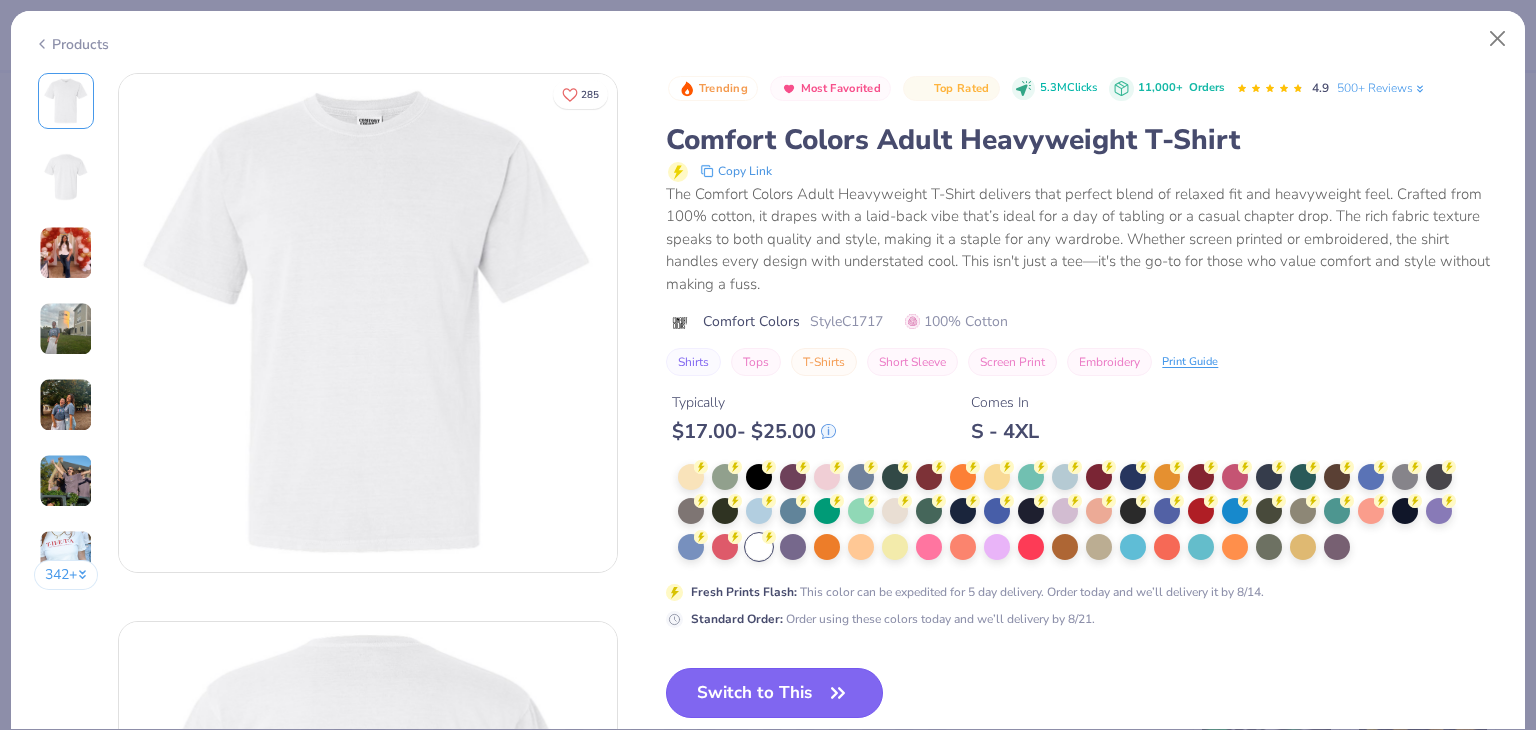 click on "Switch to This" at bounding box center [774, 693] 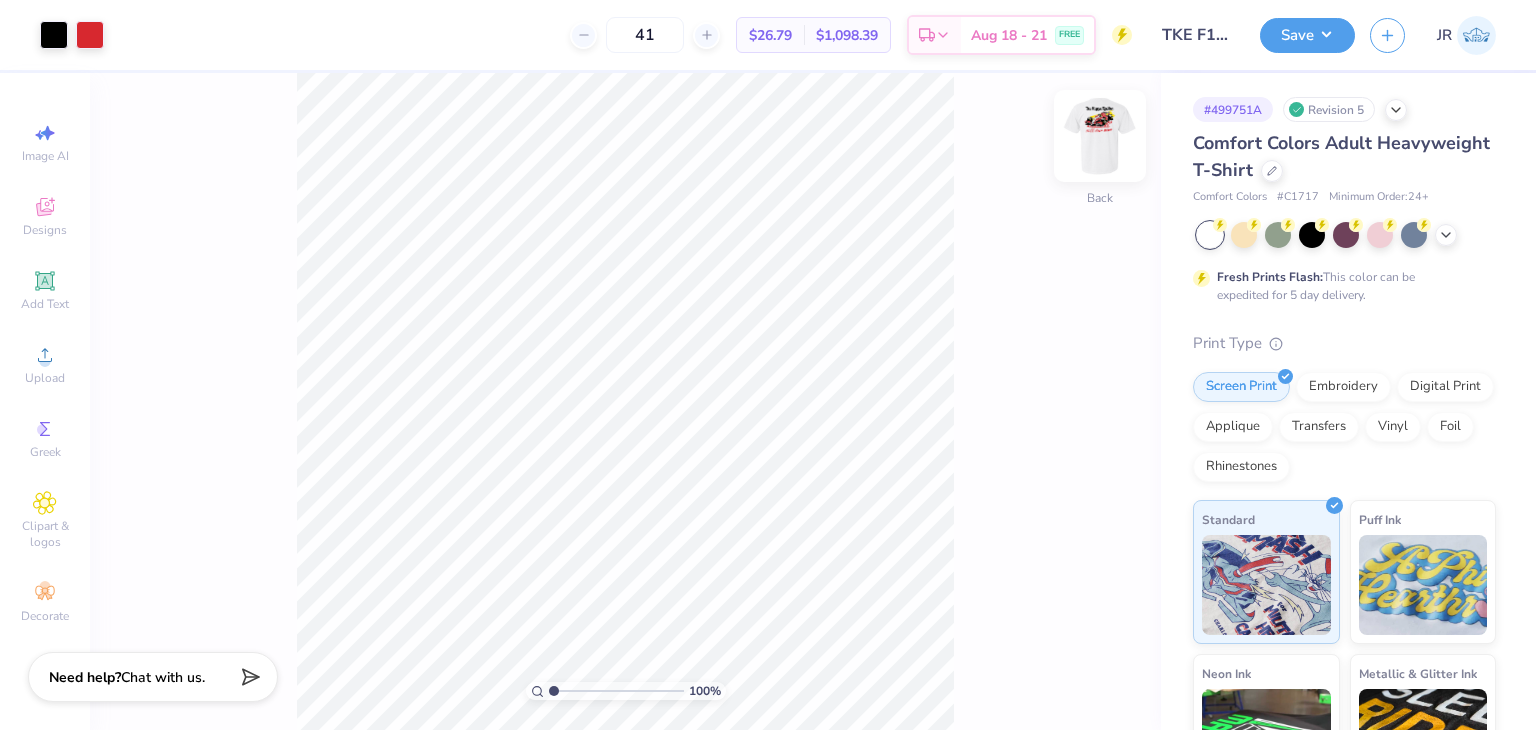 click at bounding box center (1100, 136) 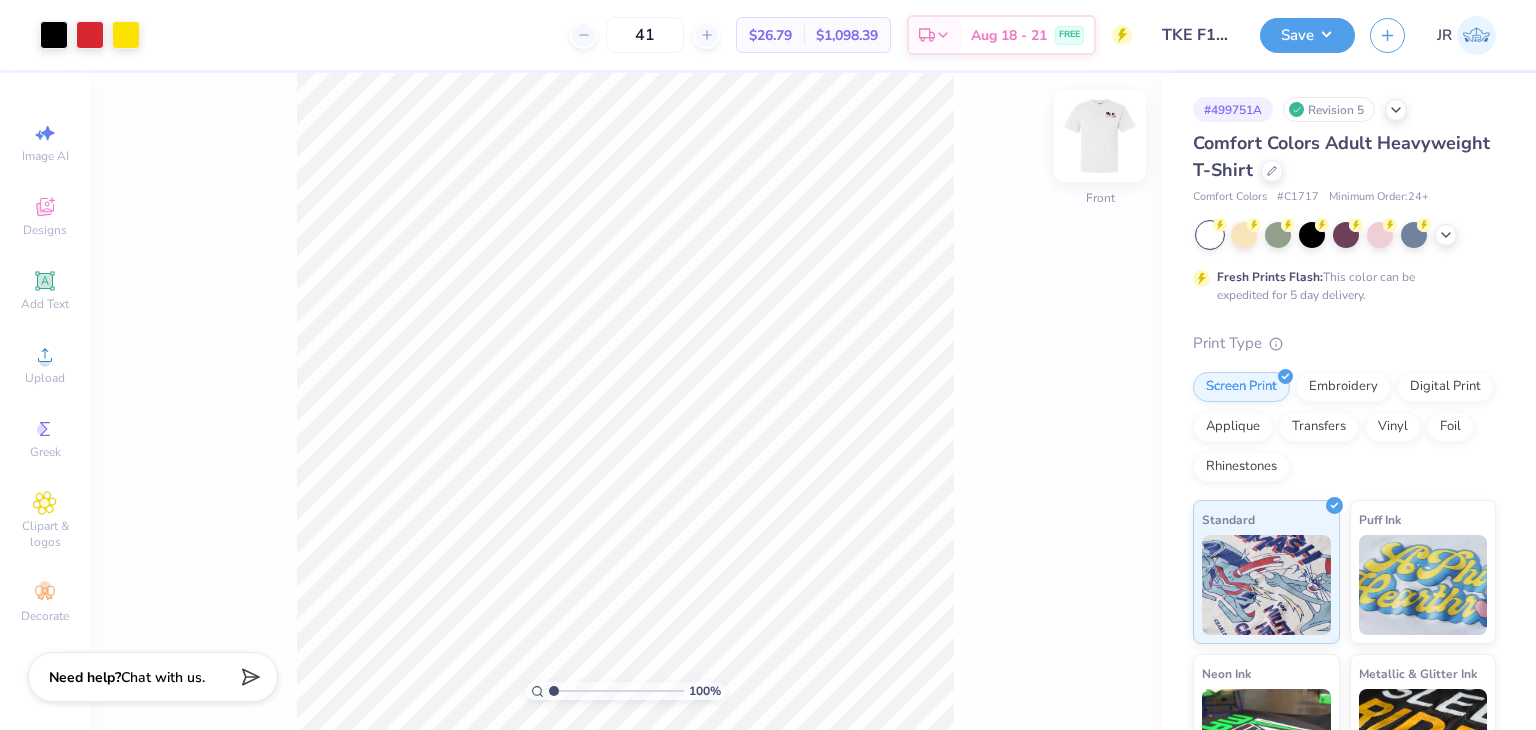 click at bounding box center (1100, 136) 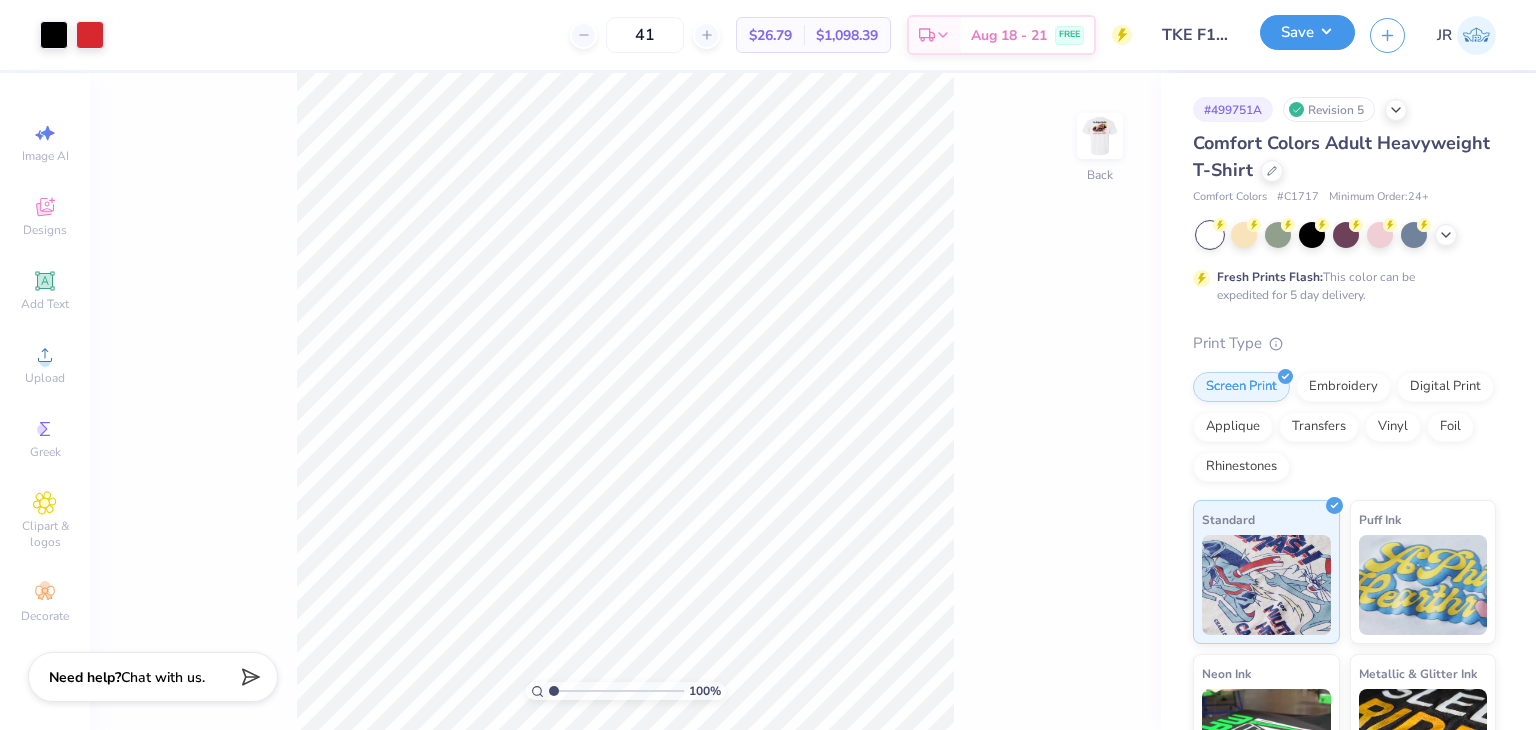 click on "Save" at bounding box center [1307, 32] 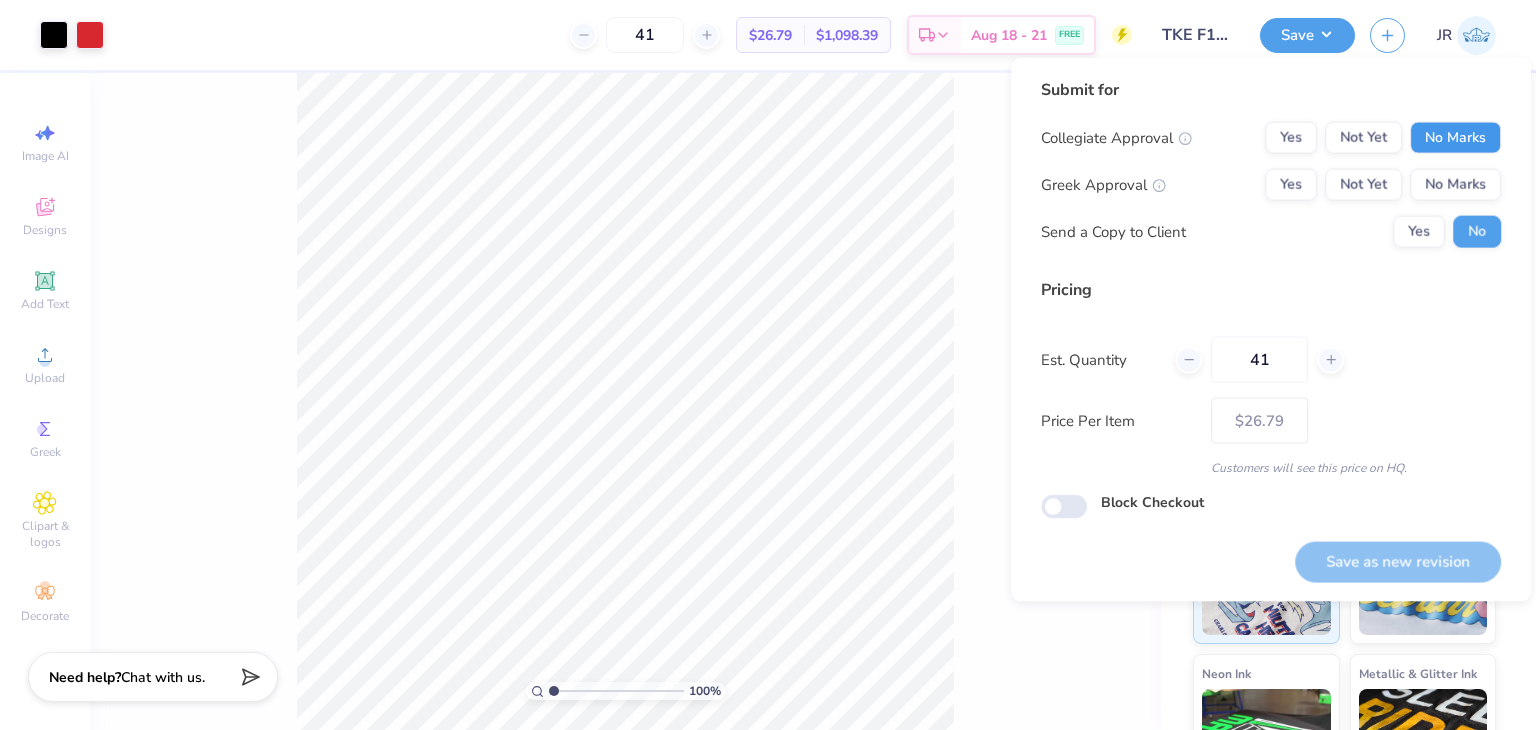 click on "No Marks" at bounding box center [1455, 138] 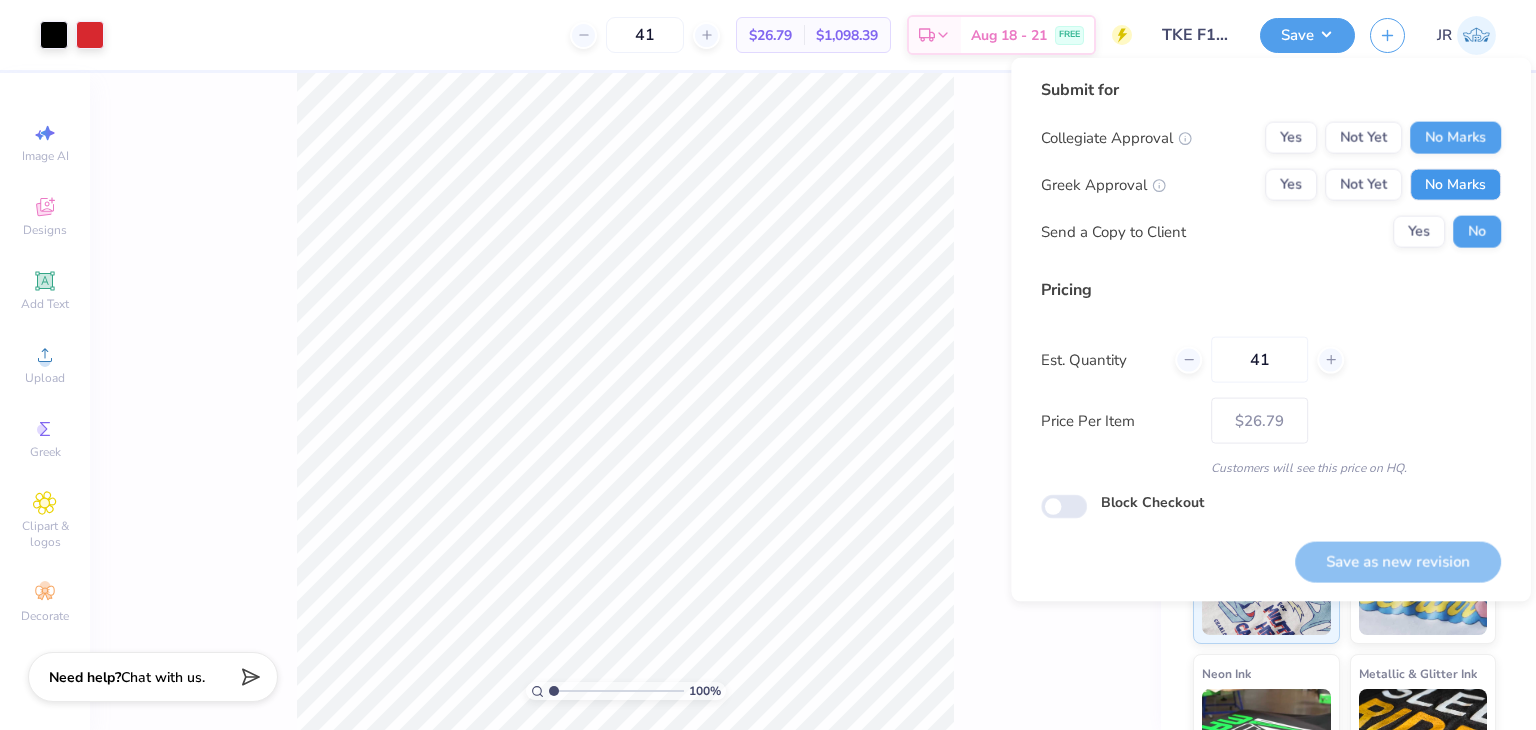 click on "No Marks" at bounding box center [1455, 185] 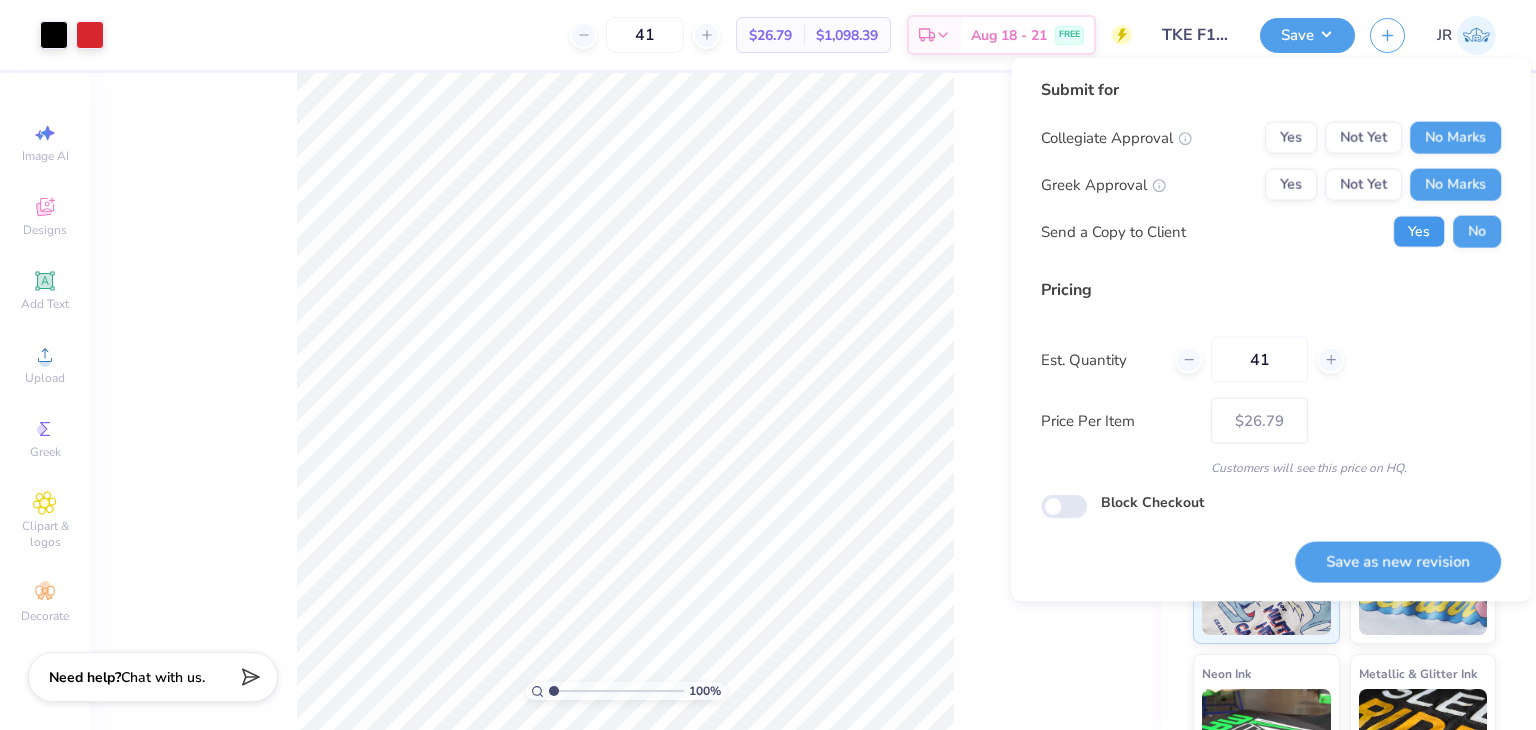 click on "Yes" at bounding box center [1419, 232] 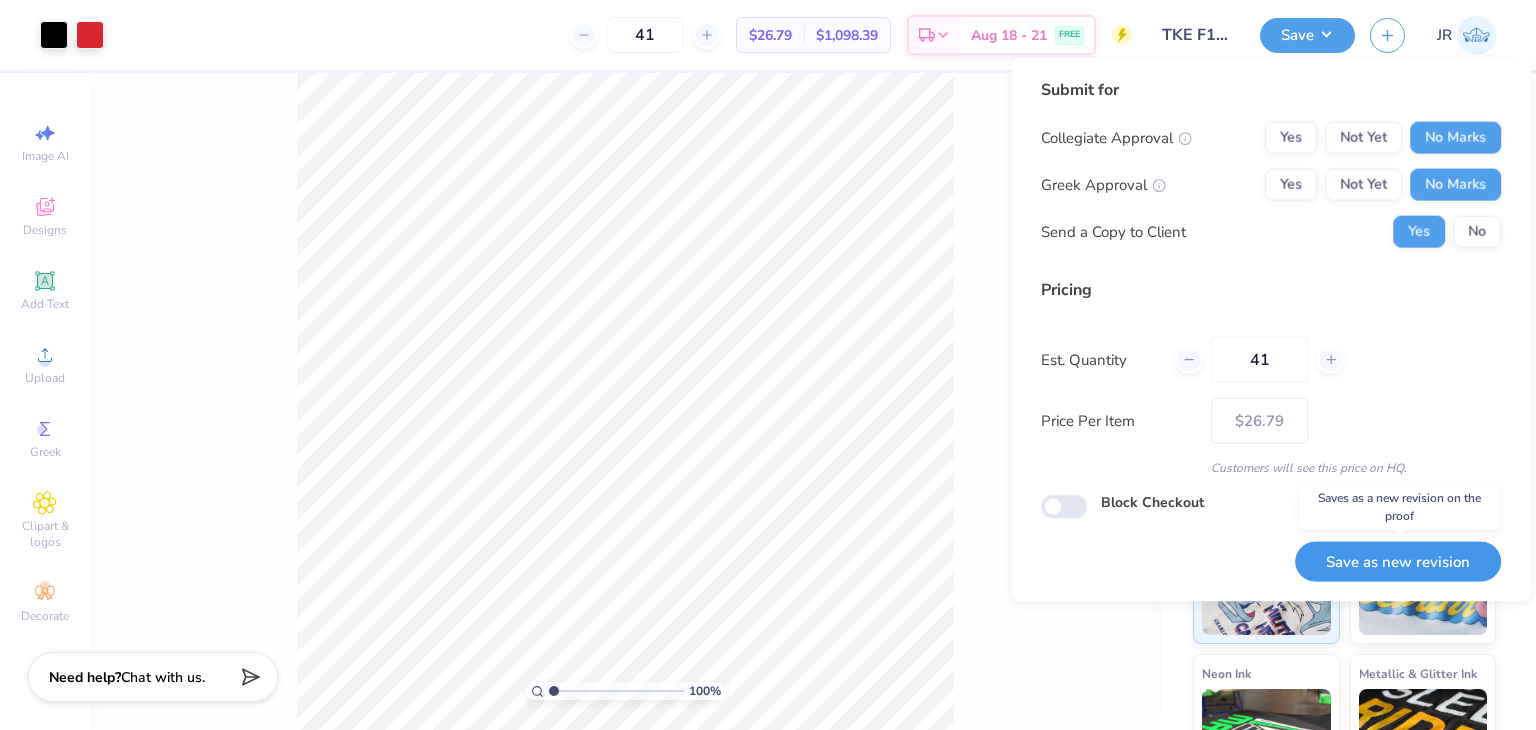 click on "Save as new revision" at bounding box center [1398, 561] 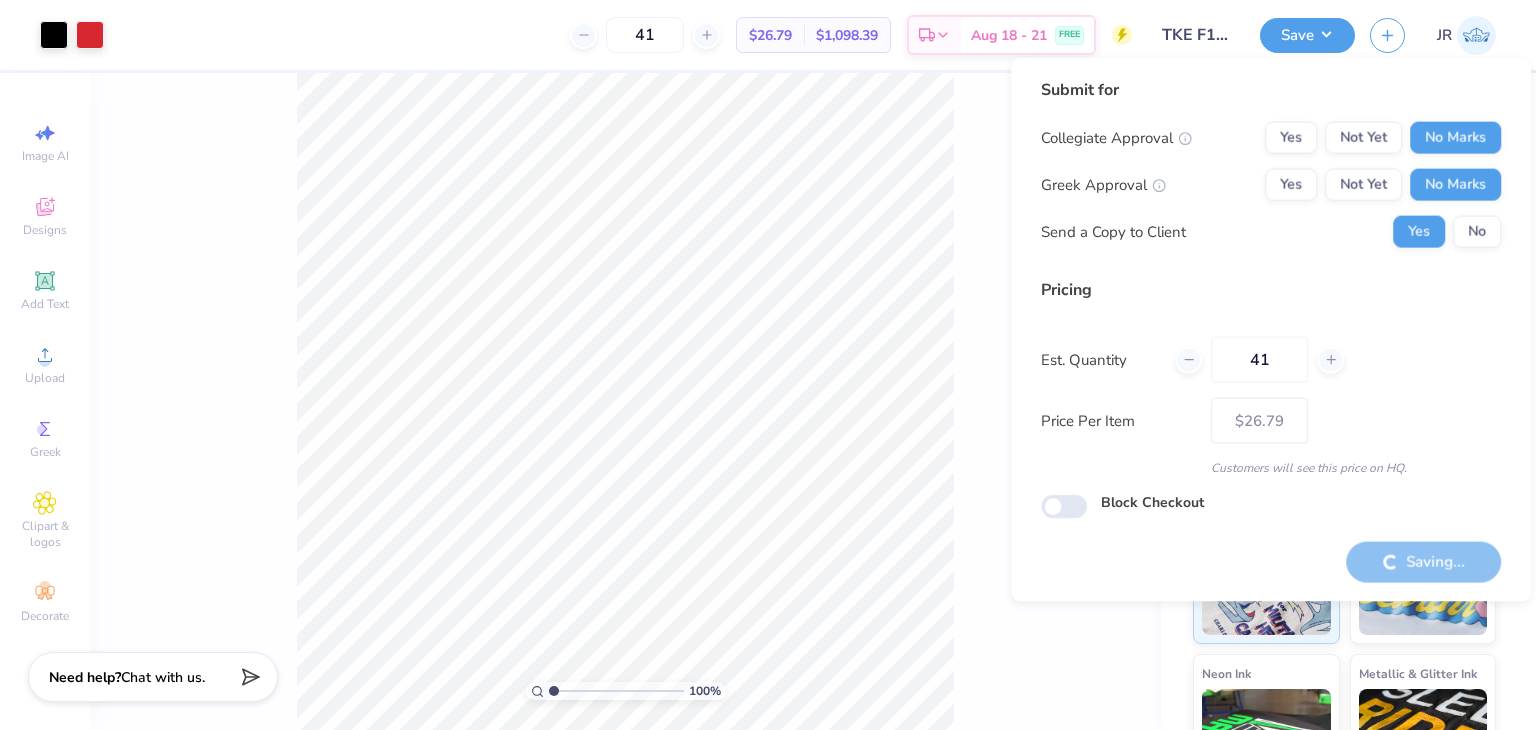 click on "Collegiate Approval Yes Not Yet No Marks Greek Approval Yes Not Yet No Marks Send a Copy to Client Yes No" at bounding box center (1271, 185) 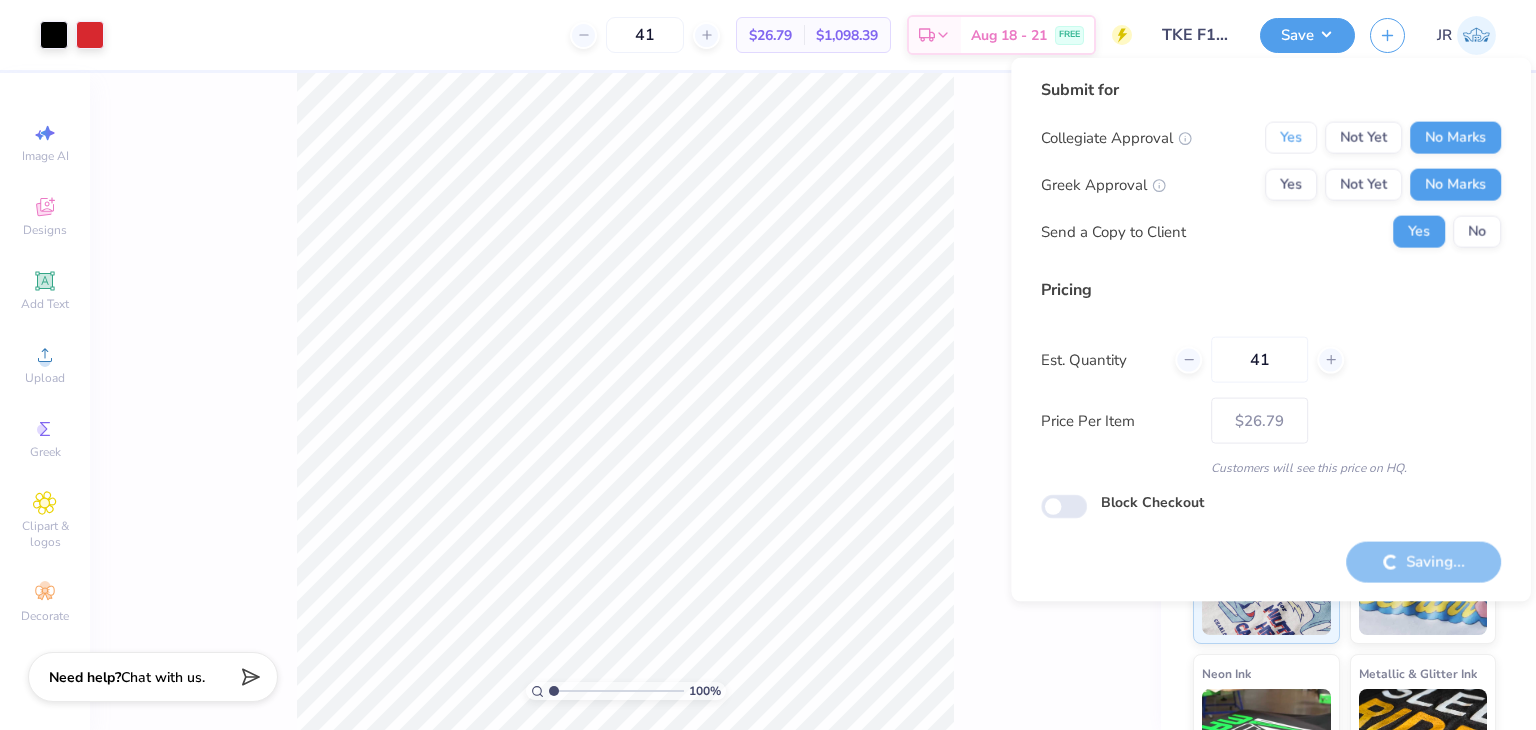 drag, startPoint x: 1300, startPoint y: 145, endPoint x: 1298, endPoint y: 213, distance: 68.0294 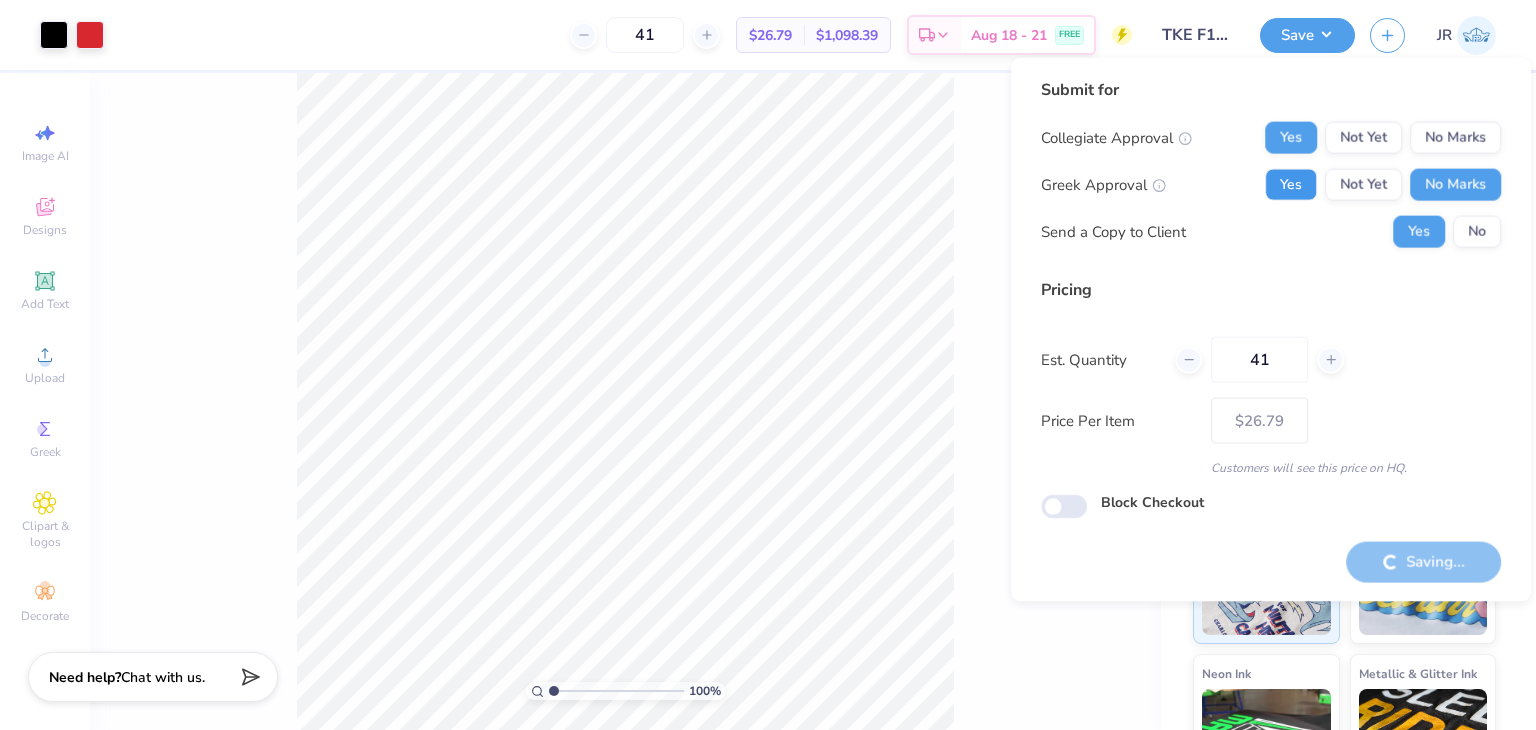 click on "Yes" at bounding box center [1291, 185] 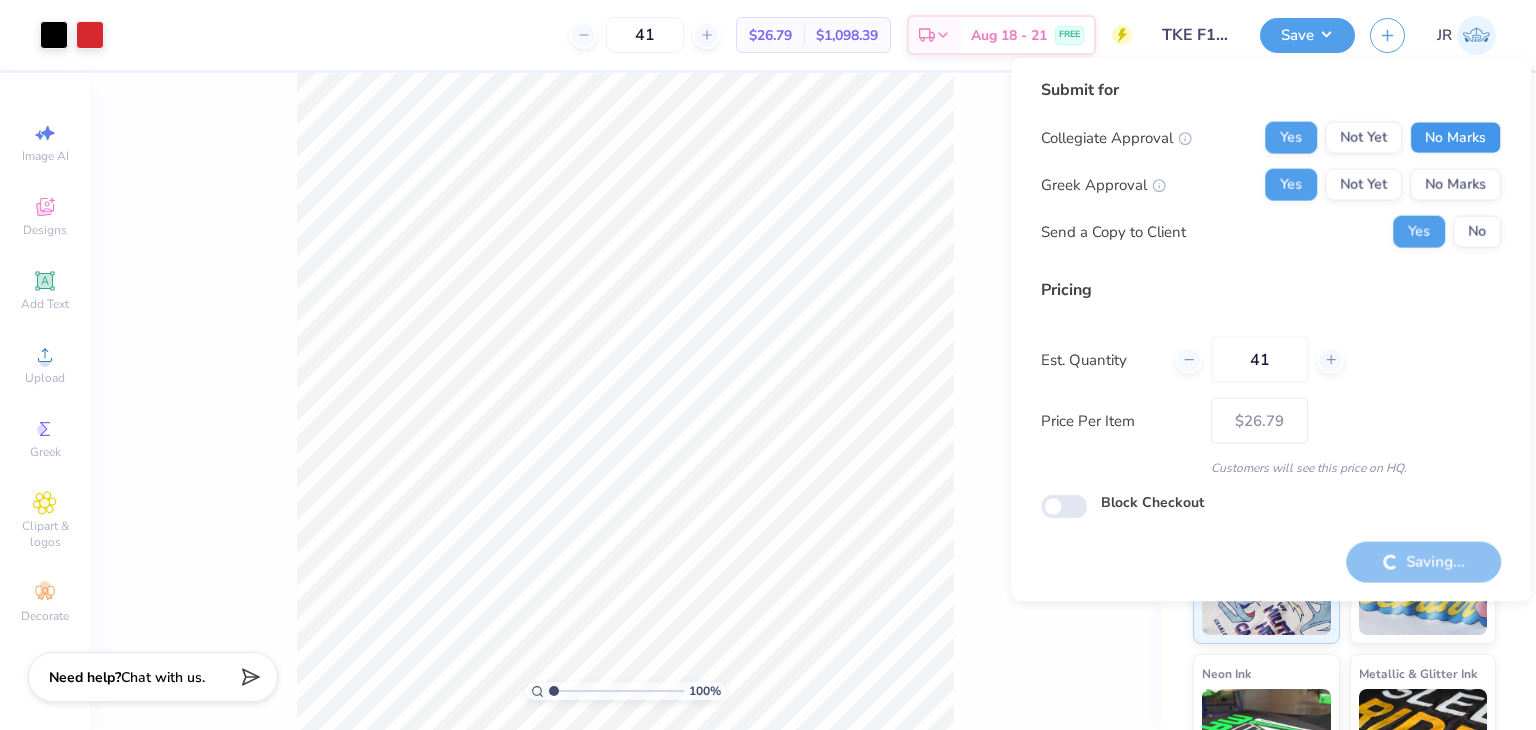 click on "No Marks" at bounding box center [1455, 138] 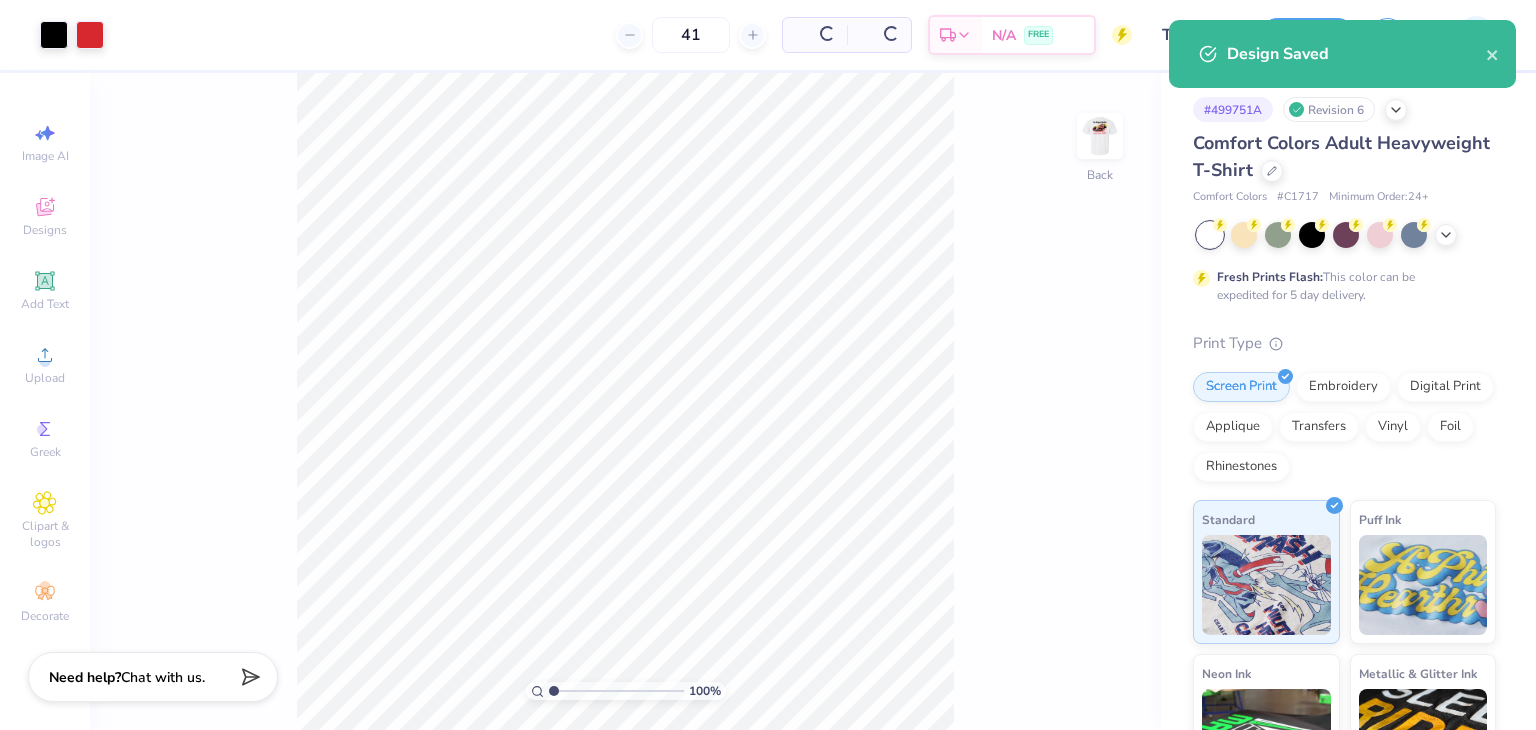 type on "– –" 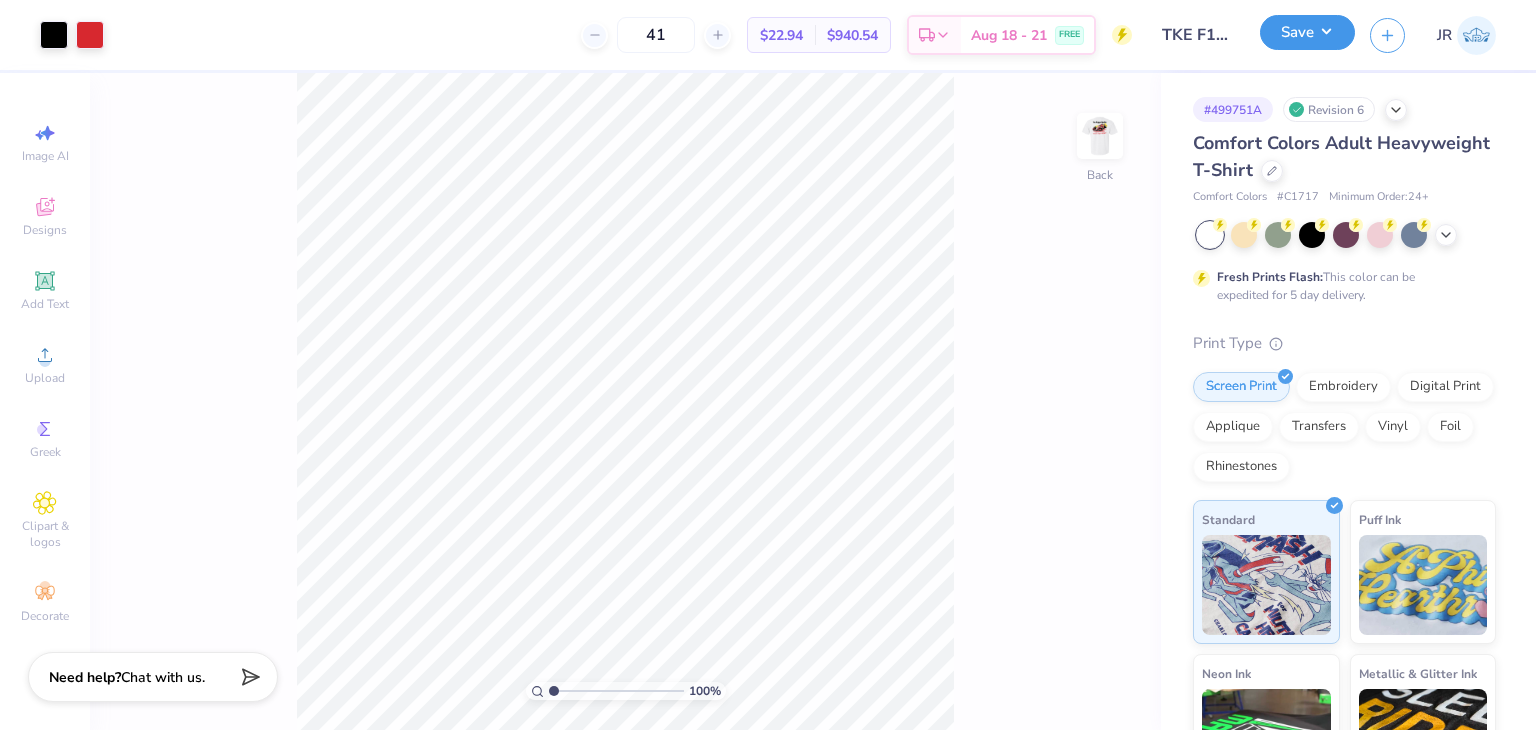 click on "Save" at bounding box center [1307, 32] 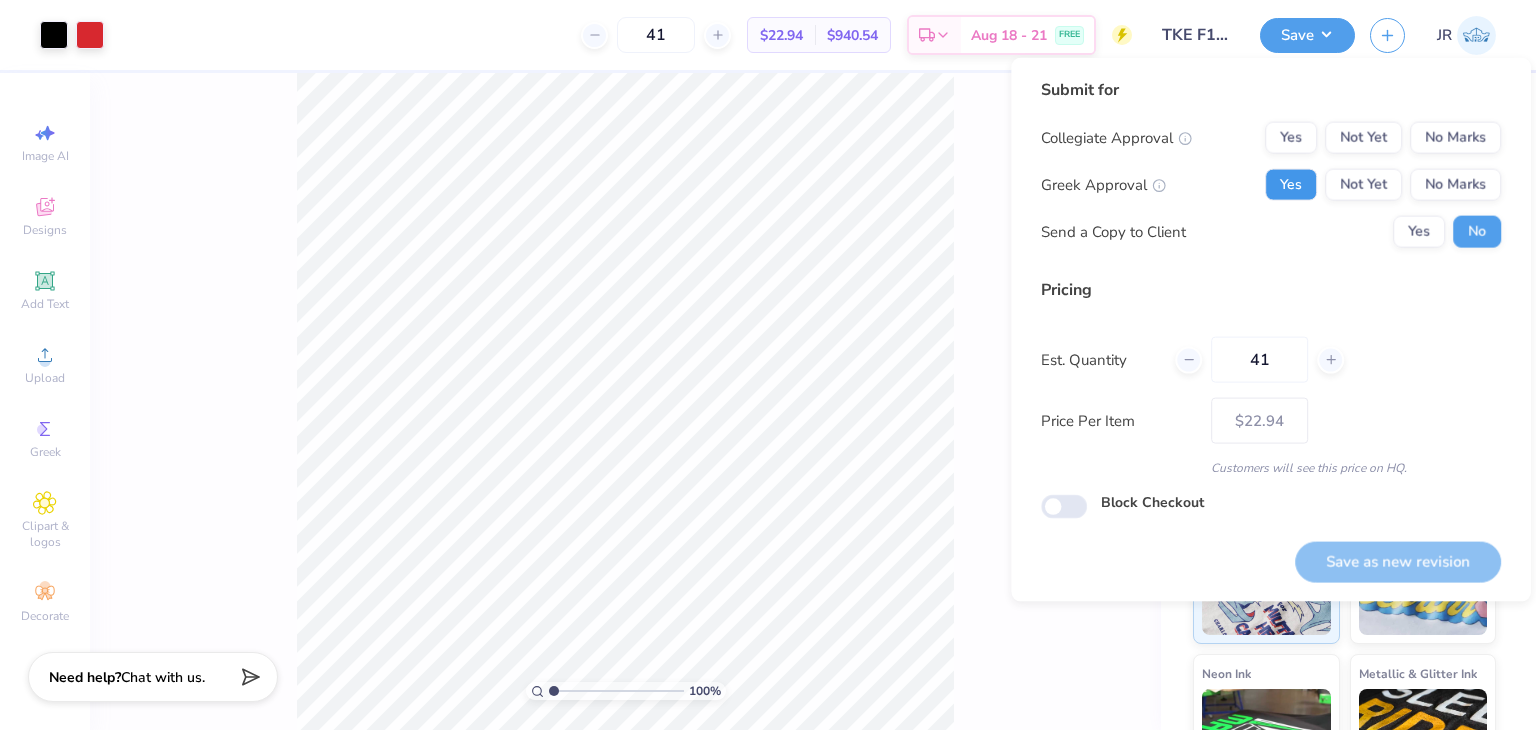 click on "Yes" at bounding box center [1291, 185] 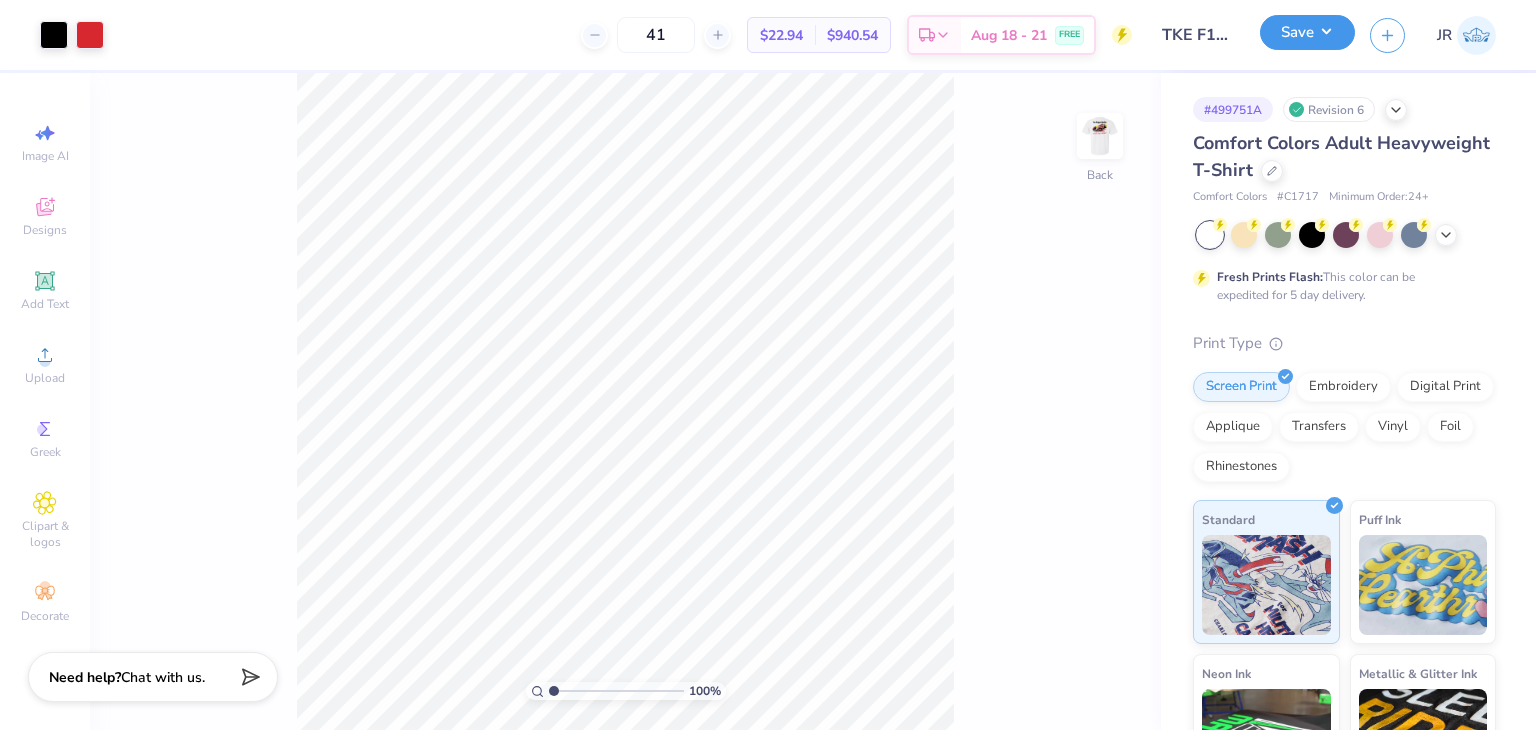 click on "Save" at bounding box center [1307, 32] 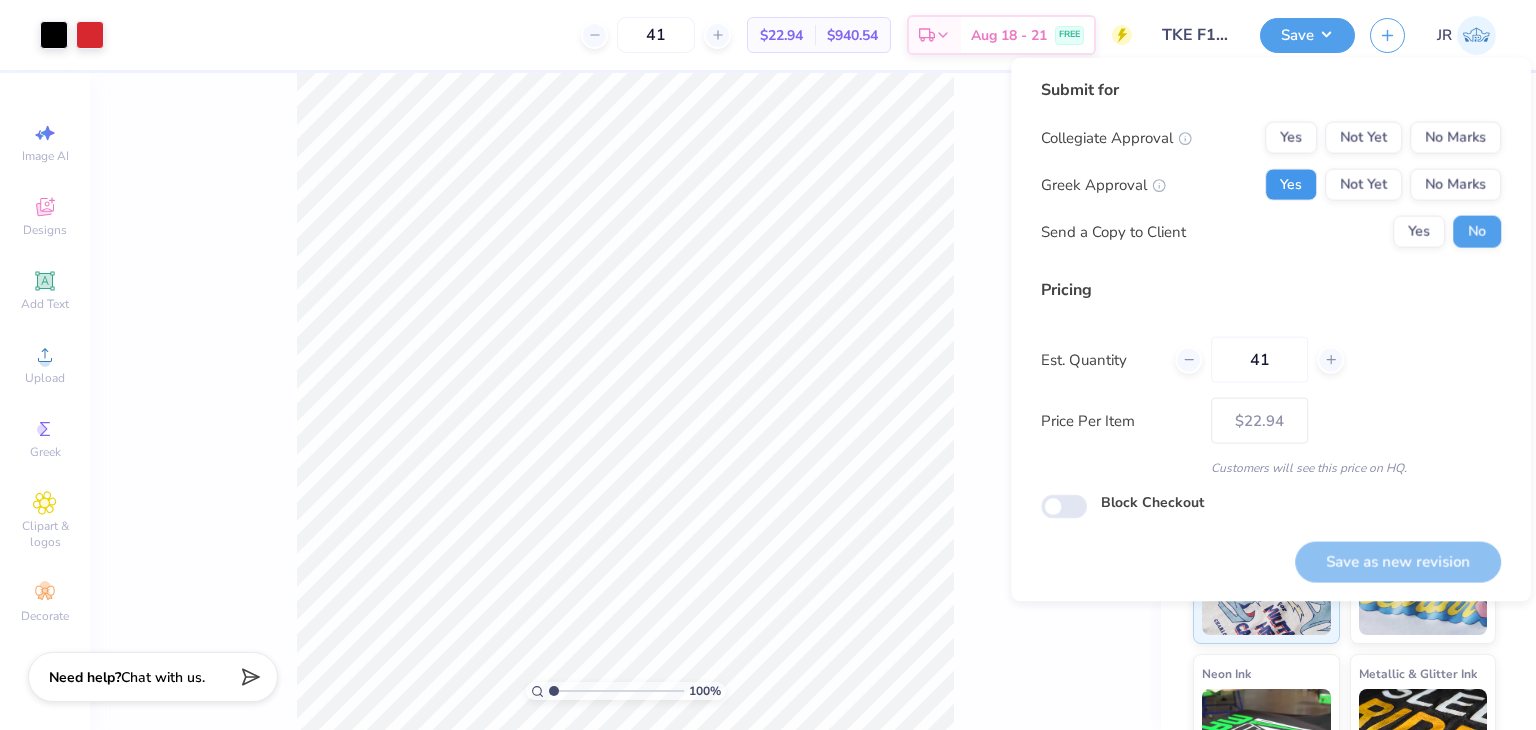 click on "Yes" at bounding box center (1291, 185) 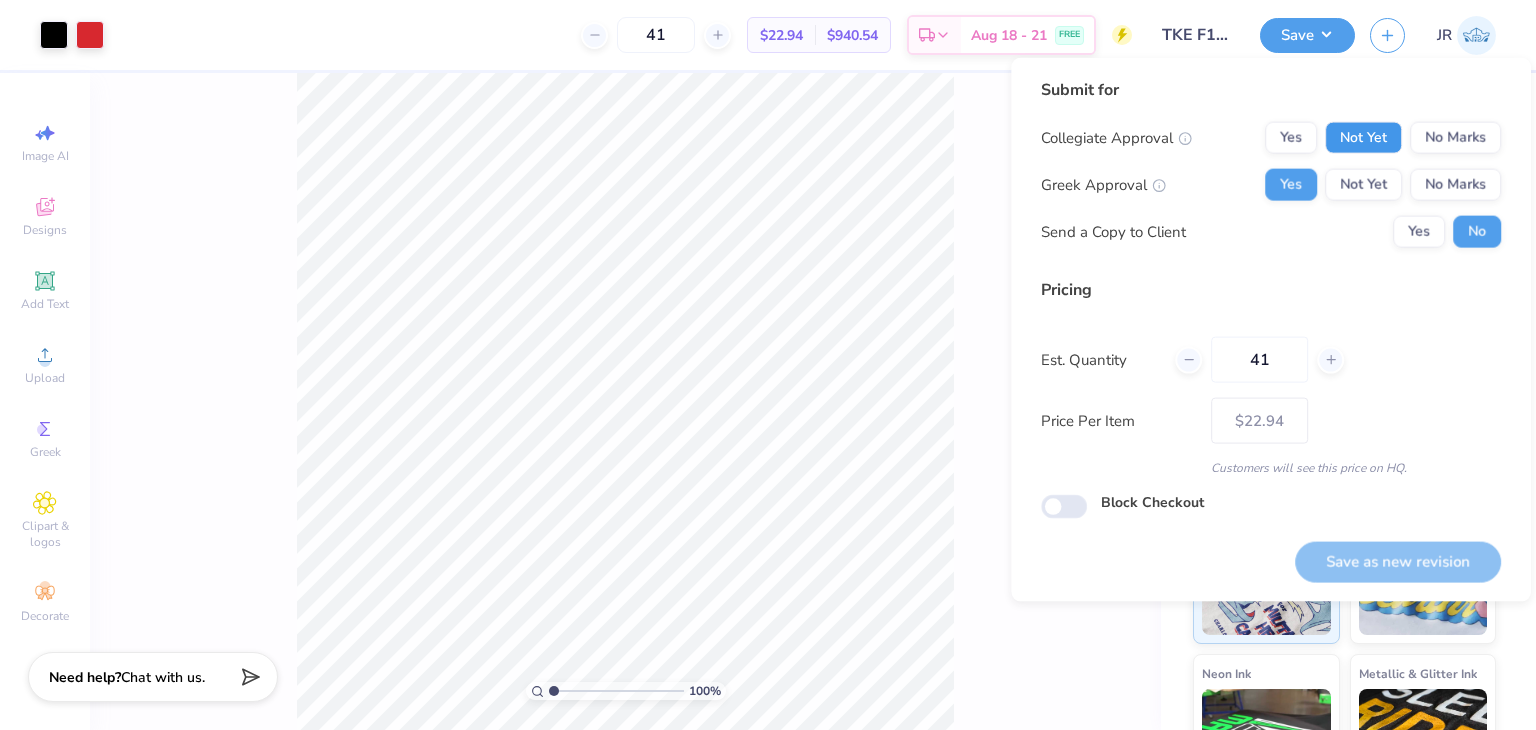 click on "Not Yet" at bounding box center [1363, 138] 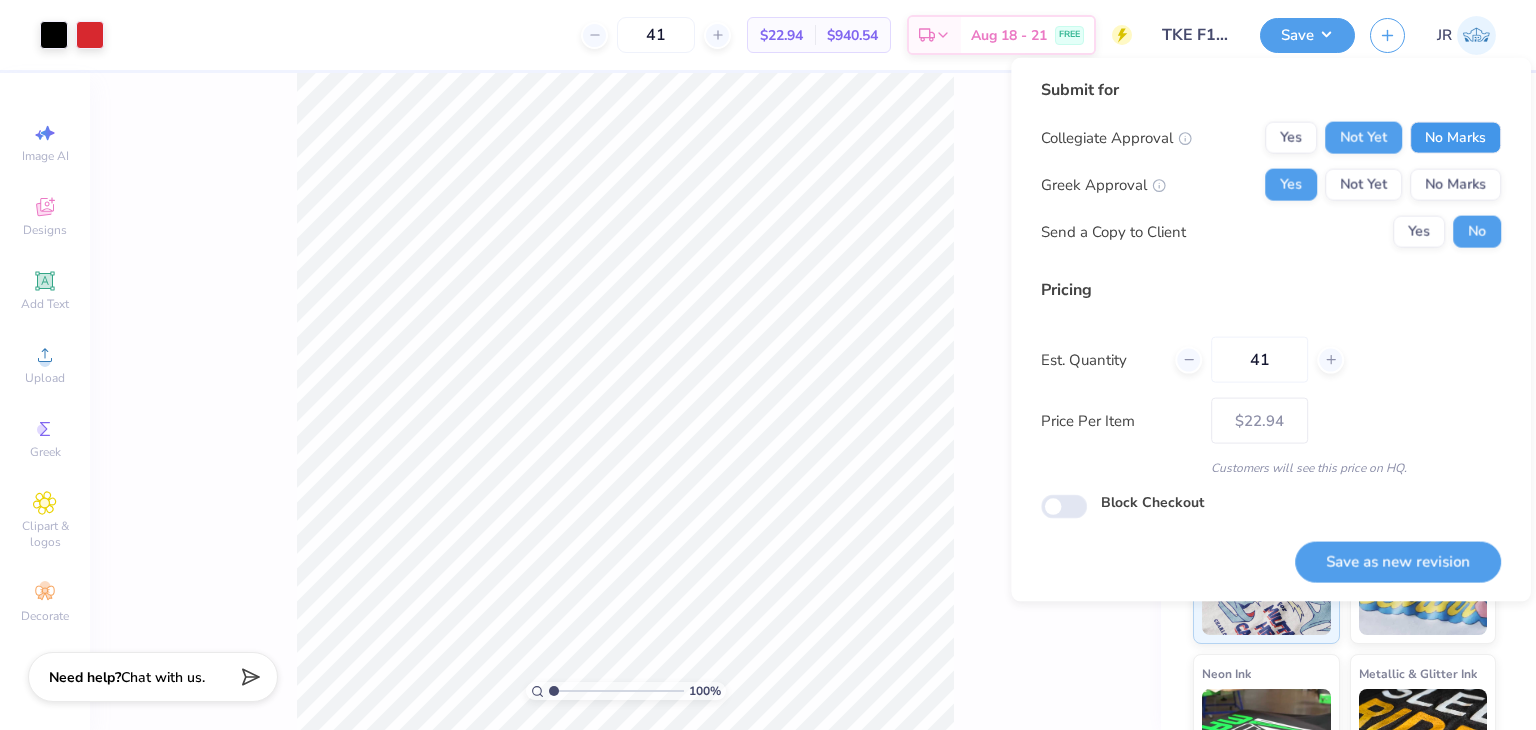 click on "No Marks" at bounding box center (1455, 138) 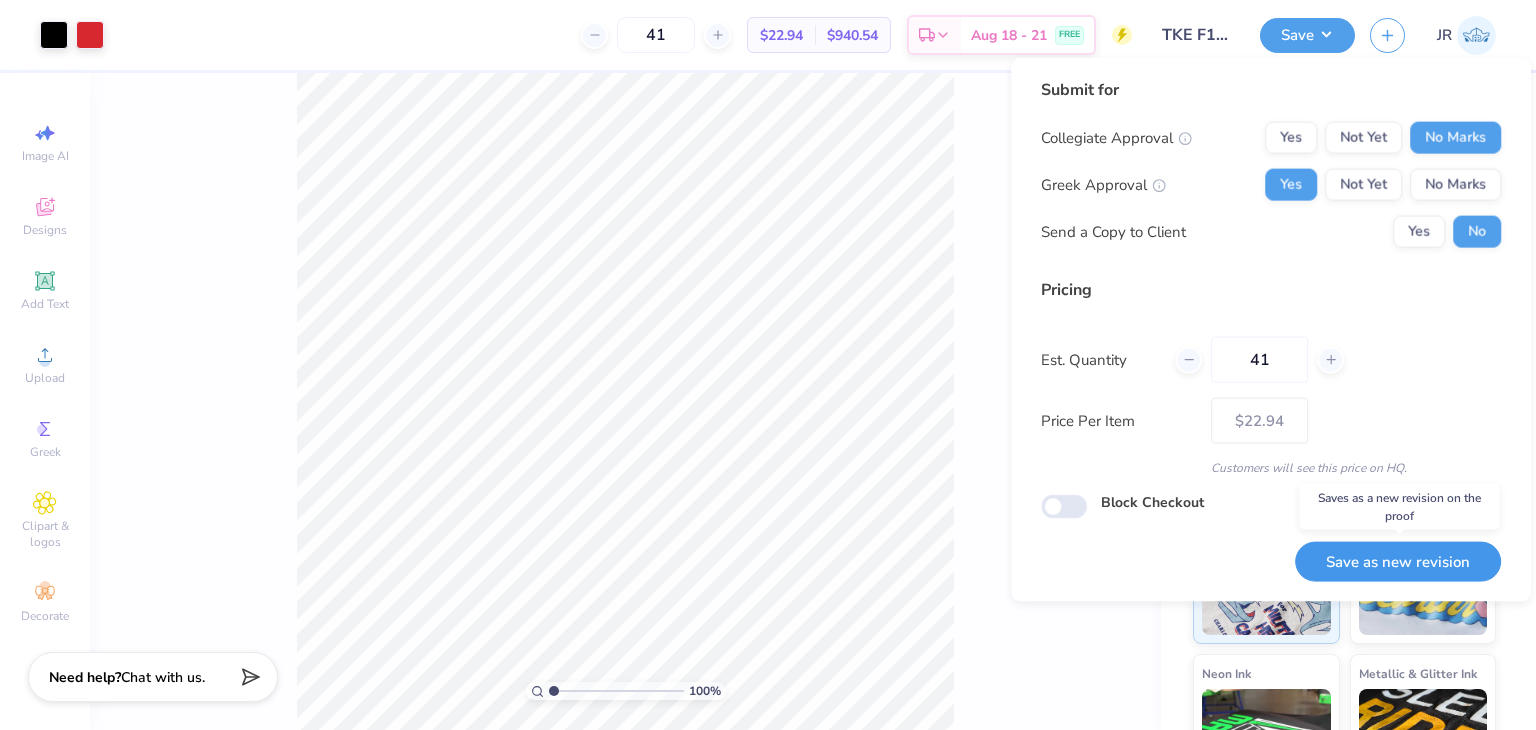 click on "Save as new revision" at bounding box center (1398, 561) 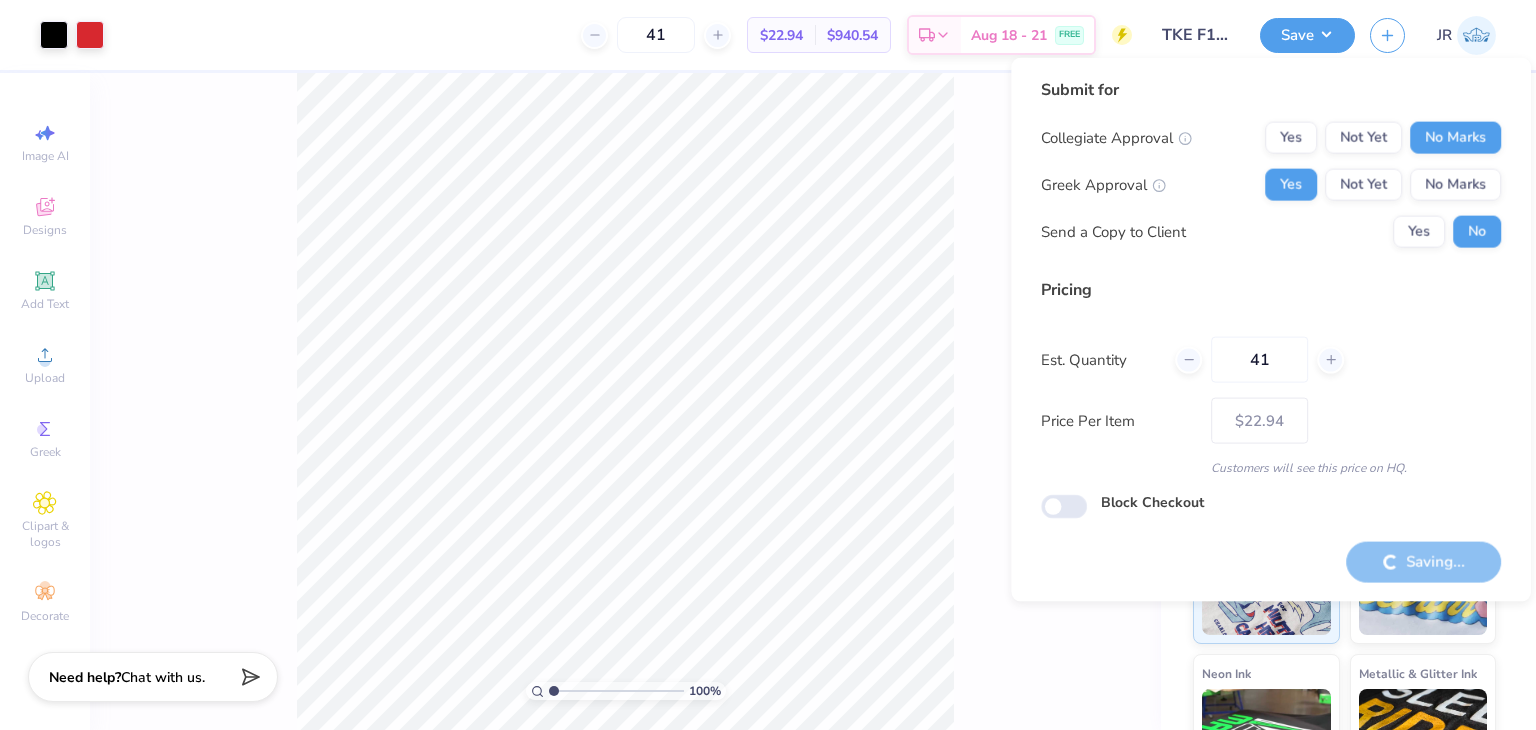 type on "– –" 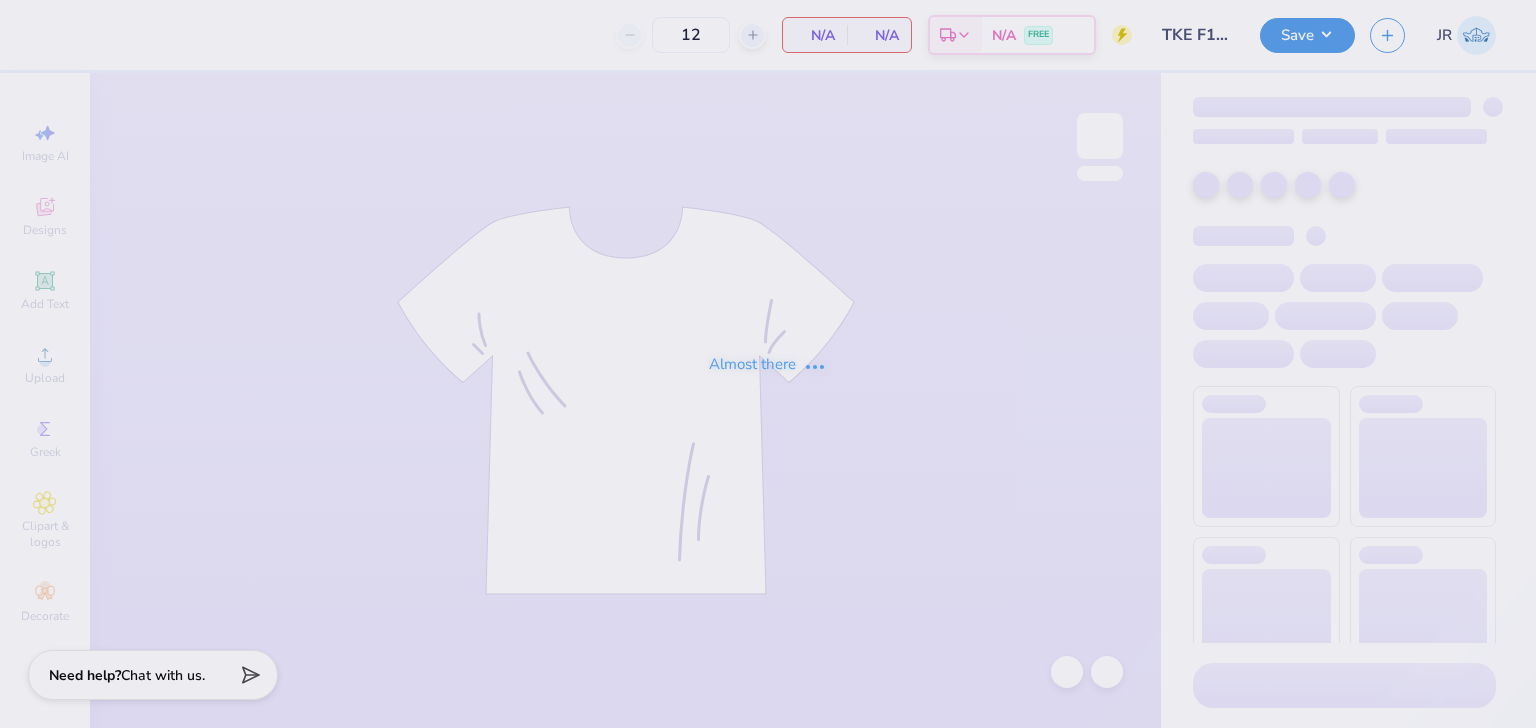type on "41" 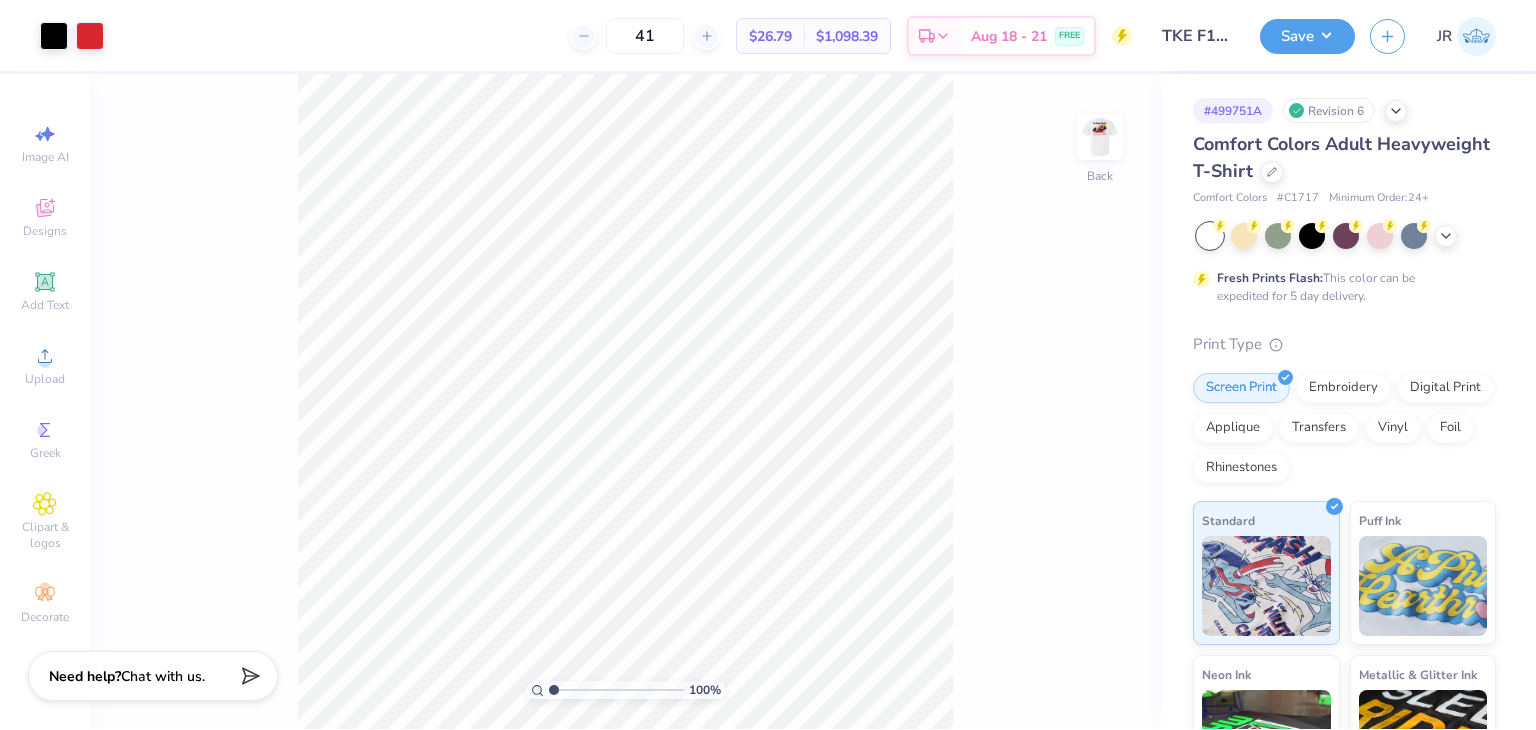 scroll, scrollTop: 0, scrollLeft: 0, axis: both 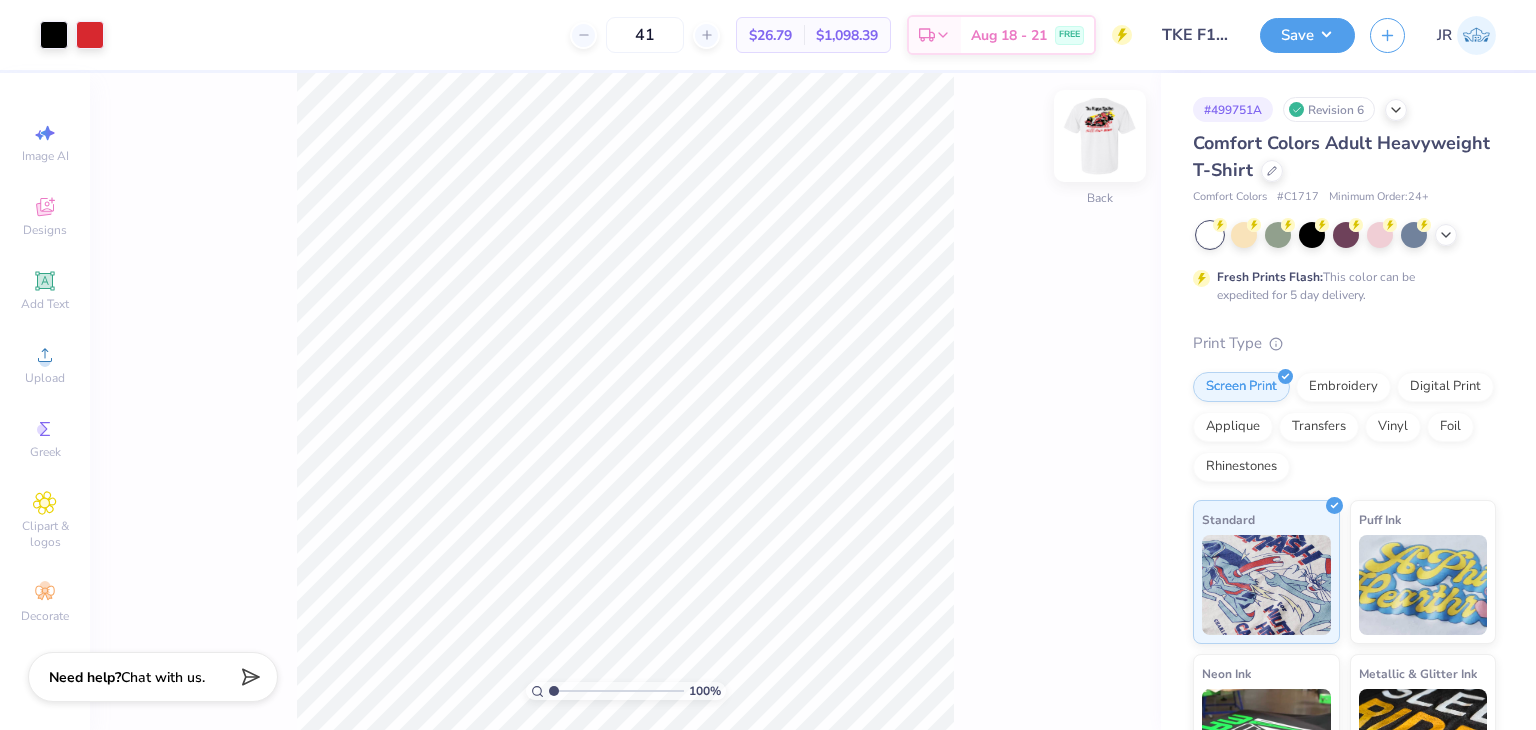 click at bounding box center (1100, 136) 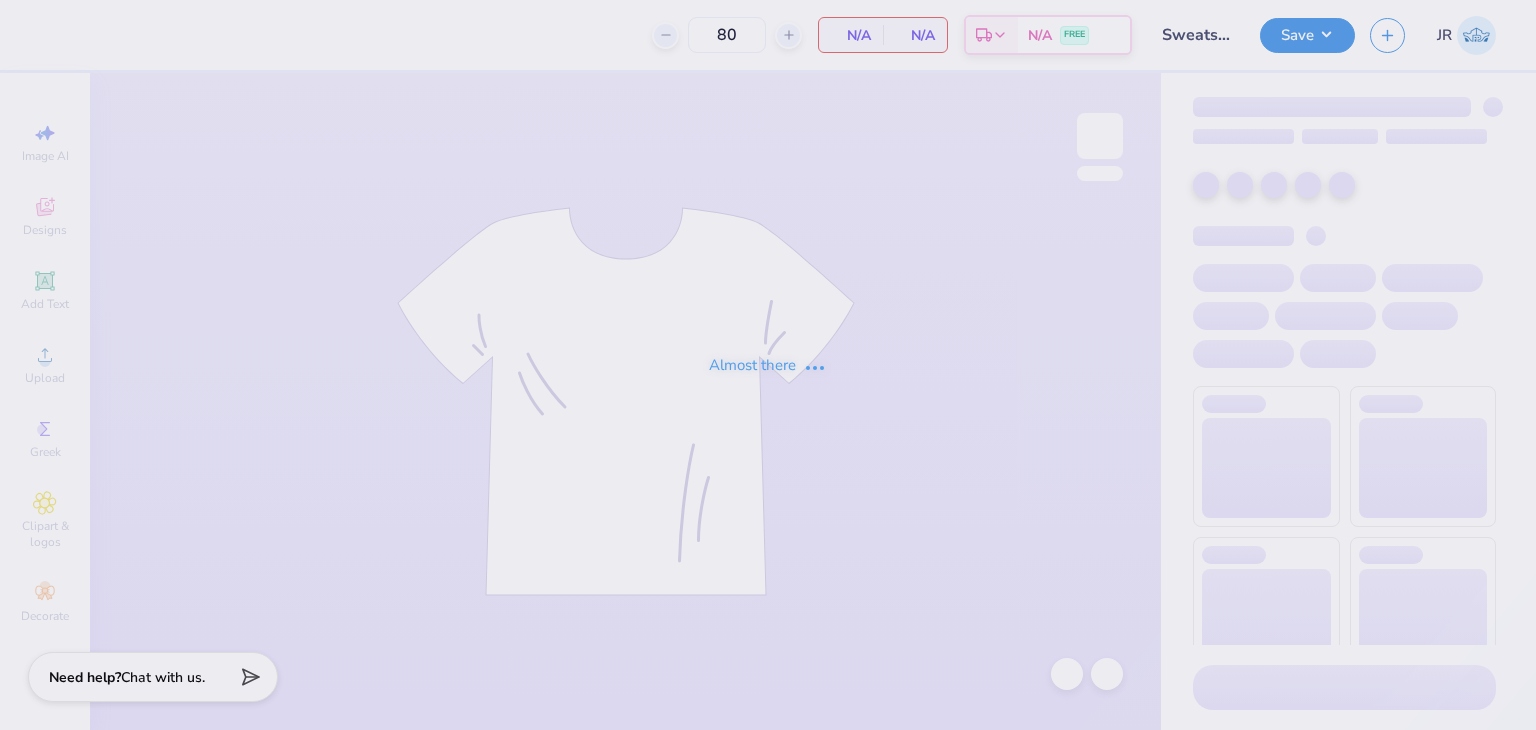 scroll, scrollTop: 0, scrollLeft: 0, axis: both 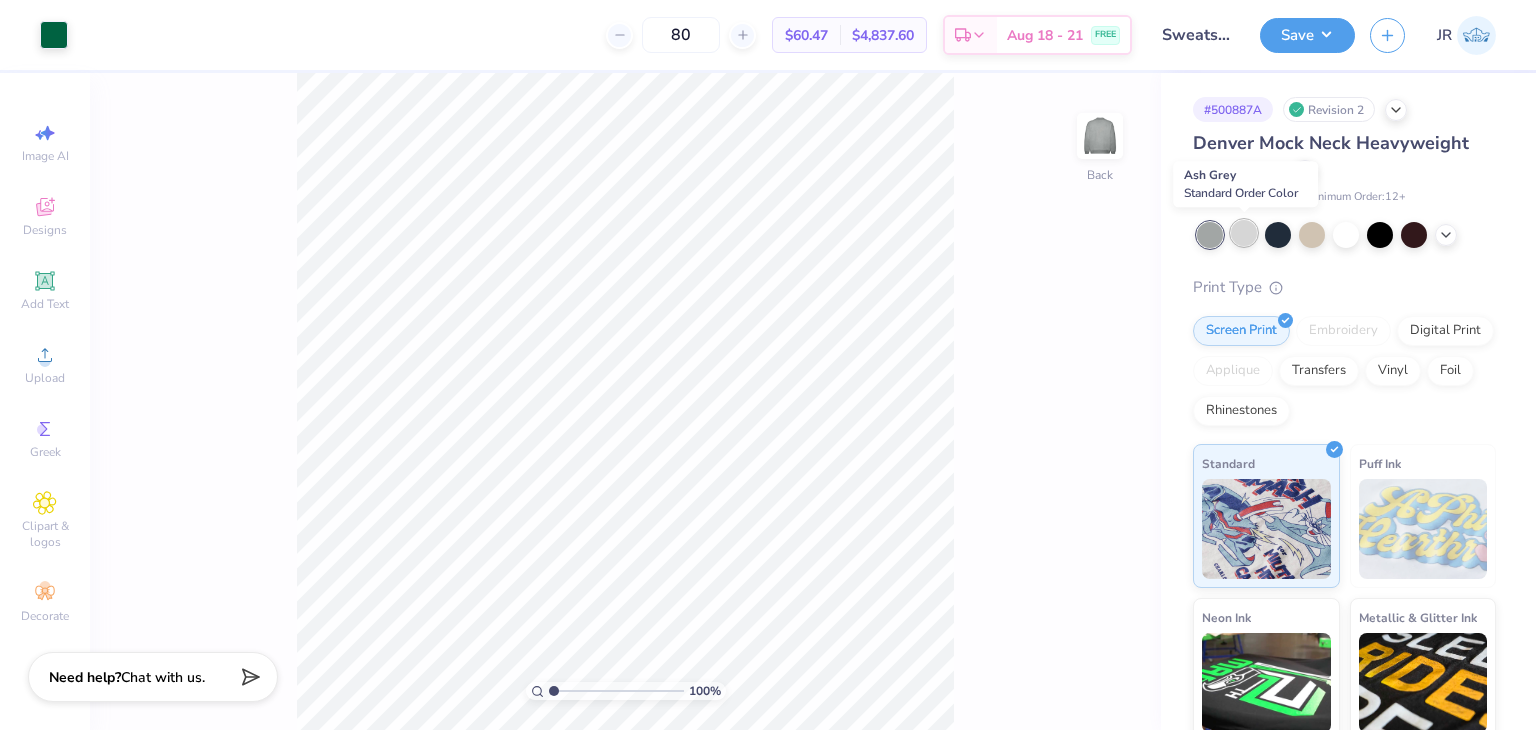 click at bounding box center (1244, 233) 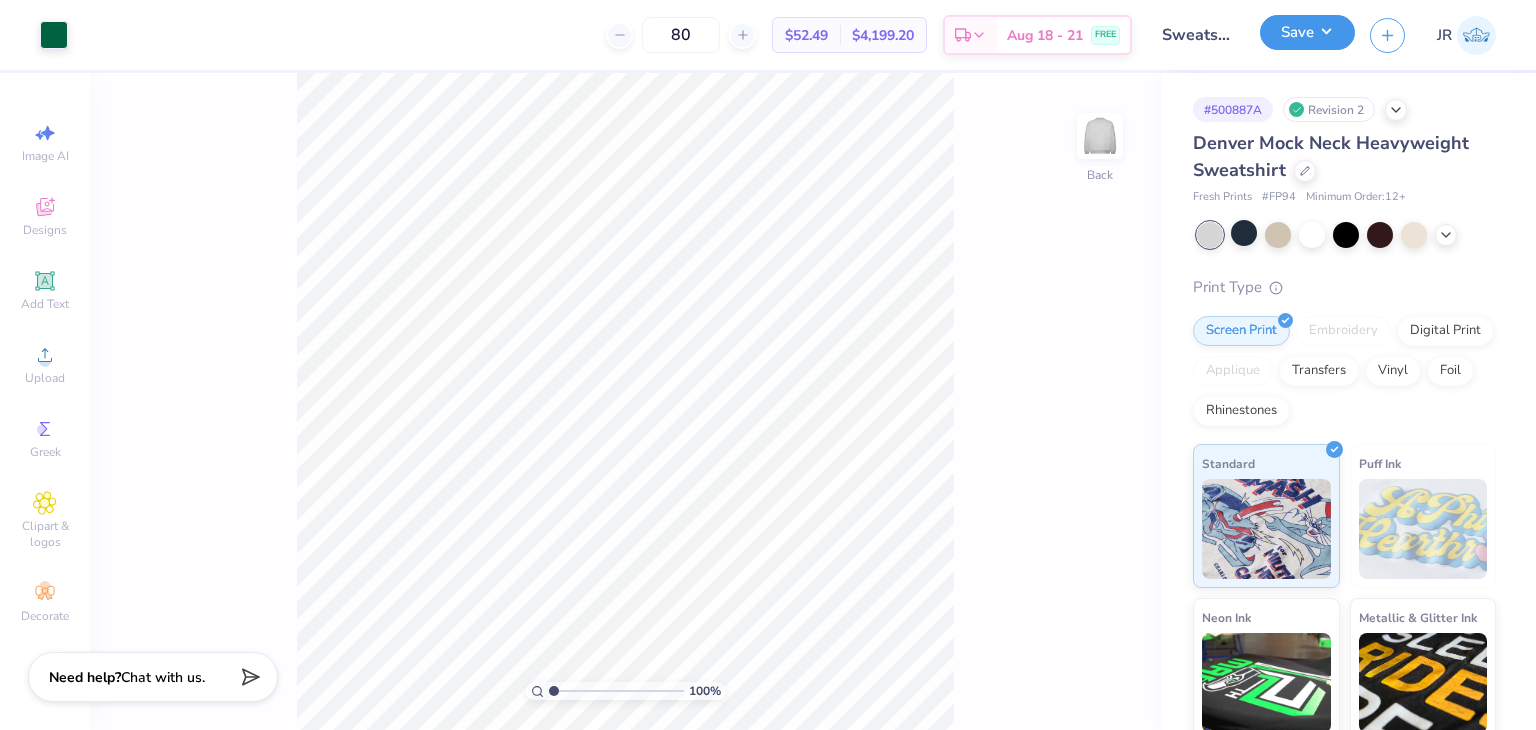click on "Save" at bounding box center [1307, 32] 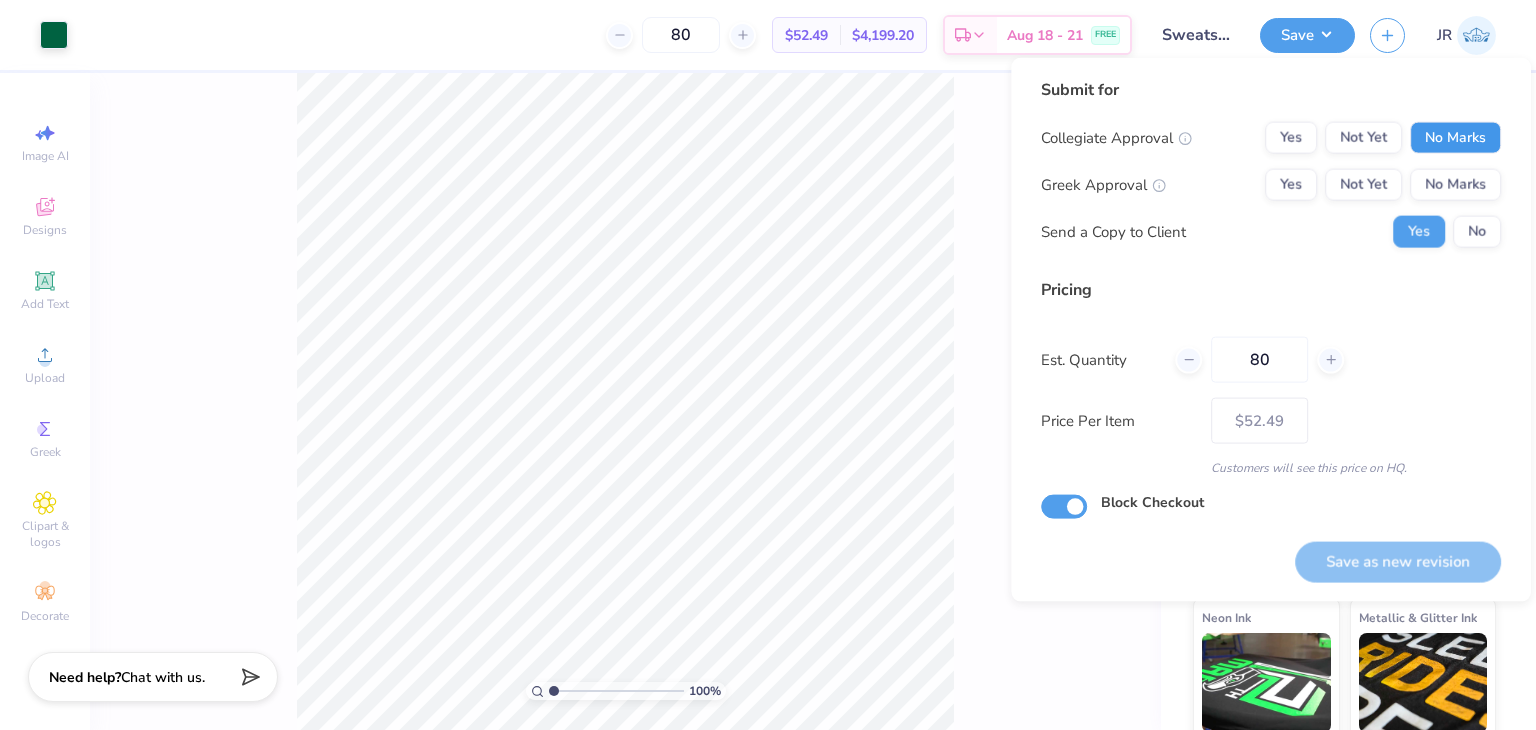 click on "No Marks" at bounding box center [1455, 138] 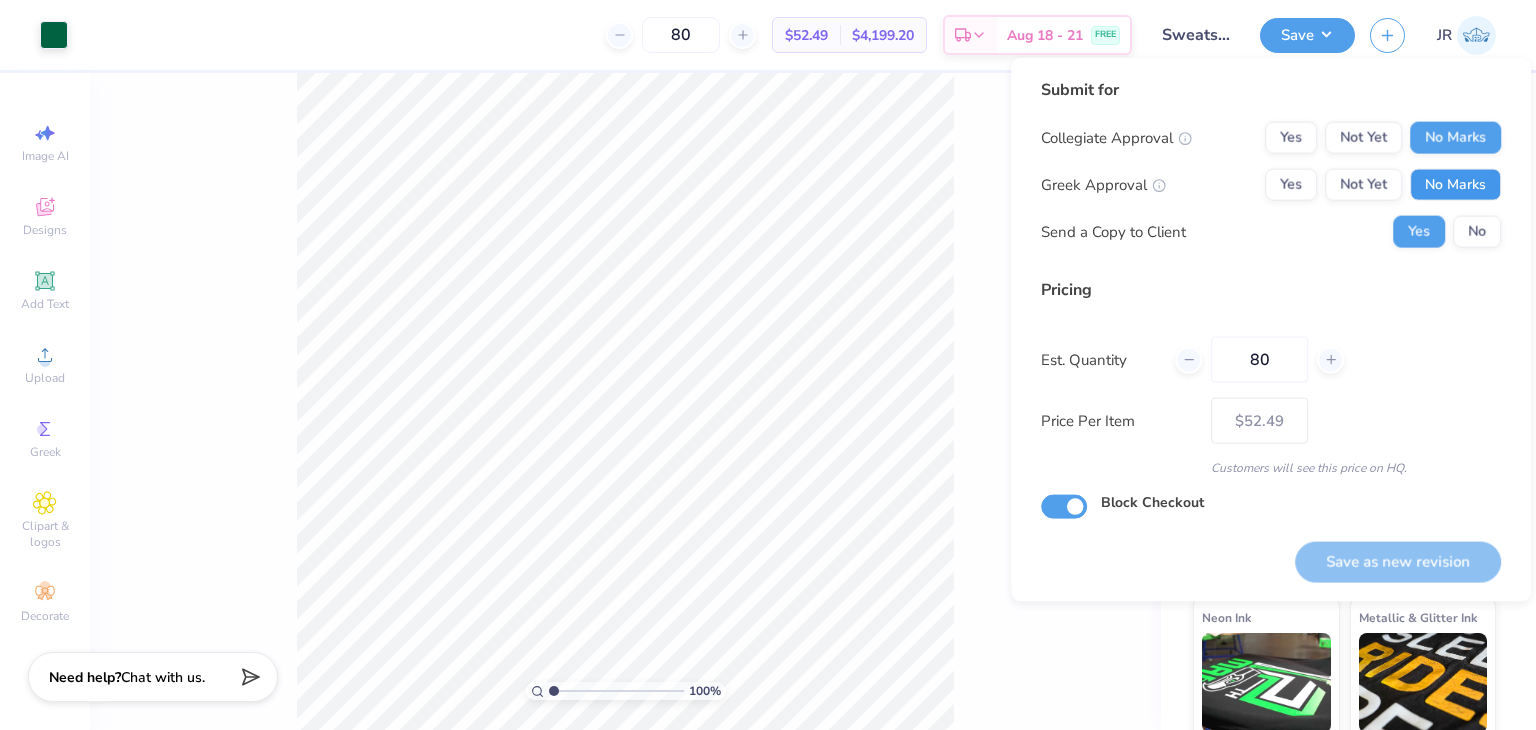 click on "No Marks" at bounding box center (1455, 185) 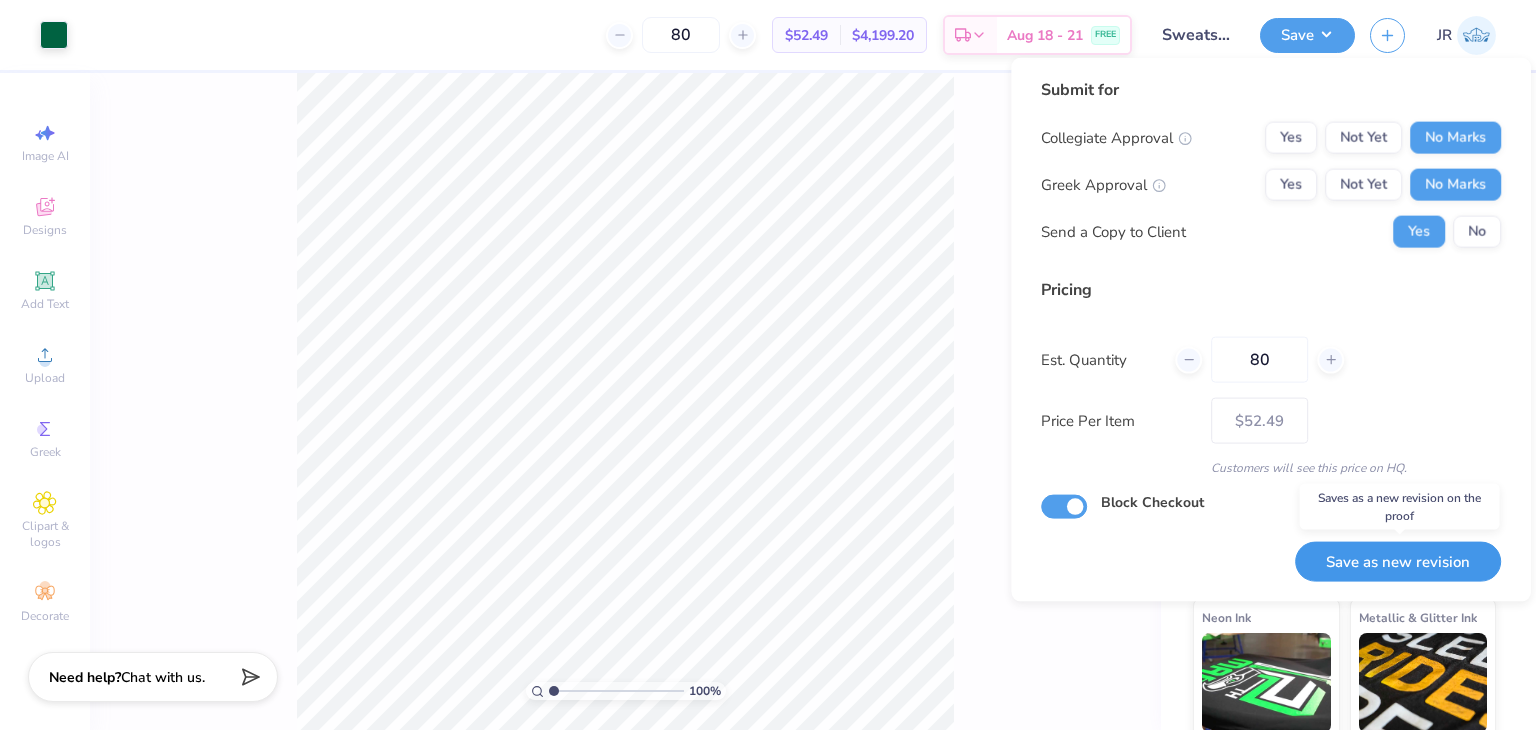 click on "Save as new revision" at bounding box center [1398, 561] 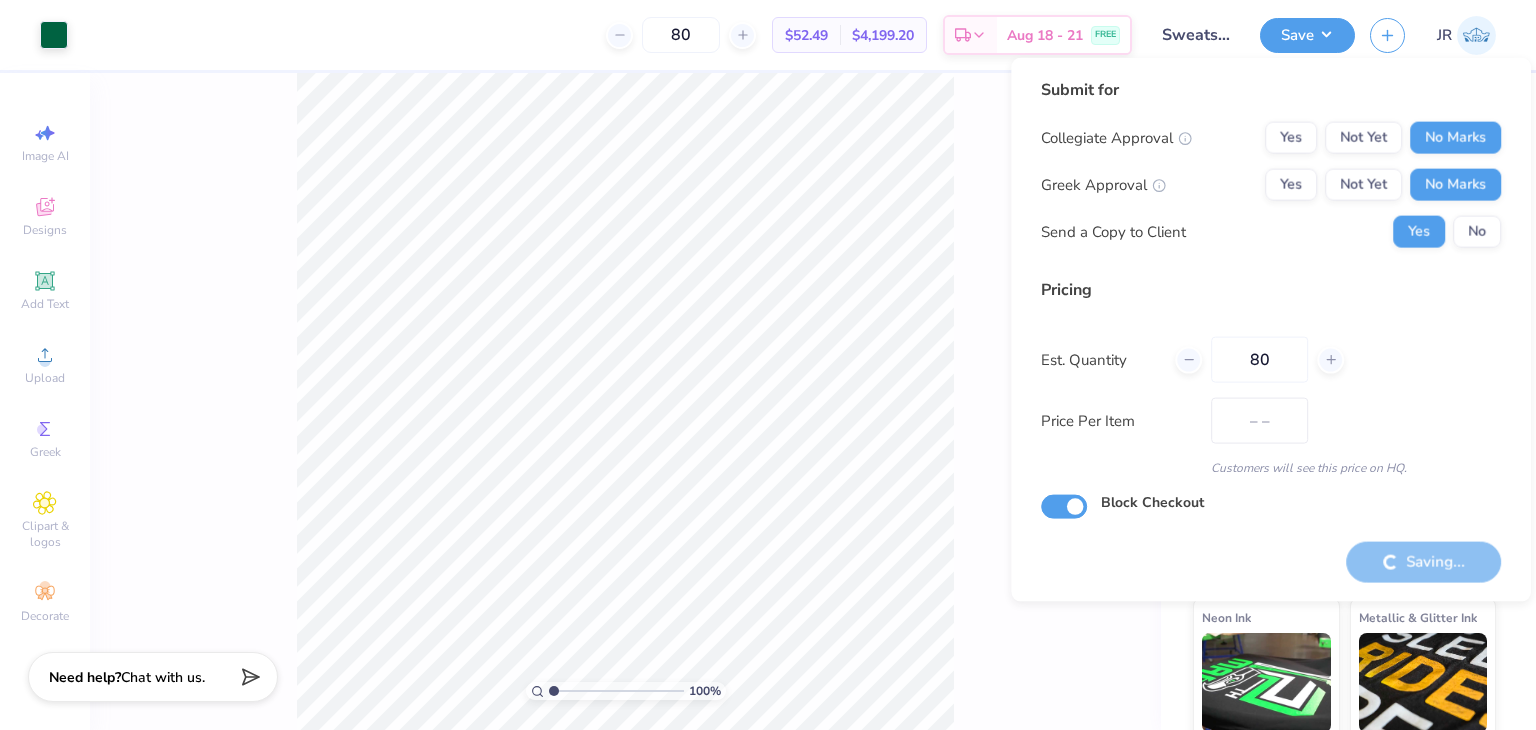 type on "$52.49" 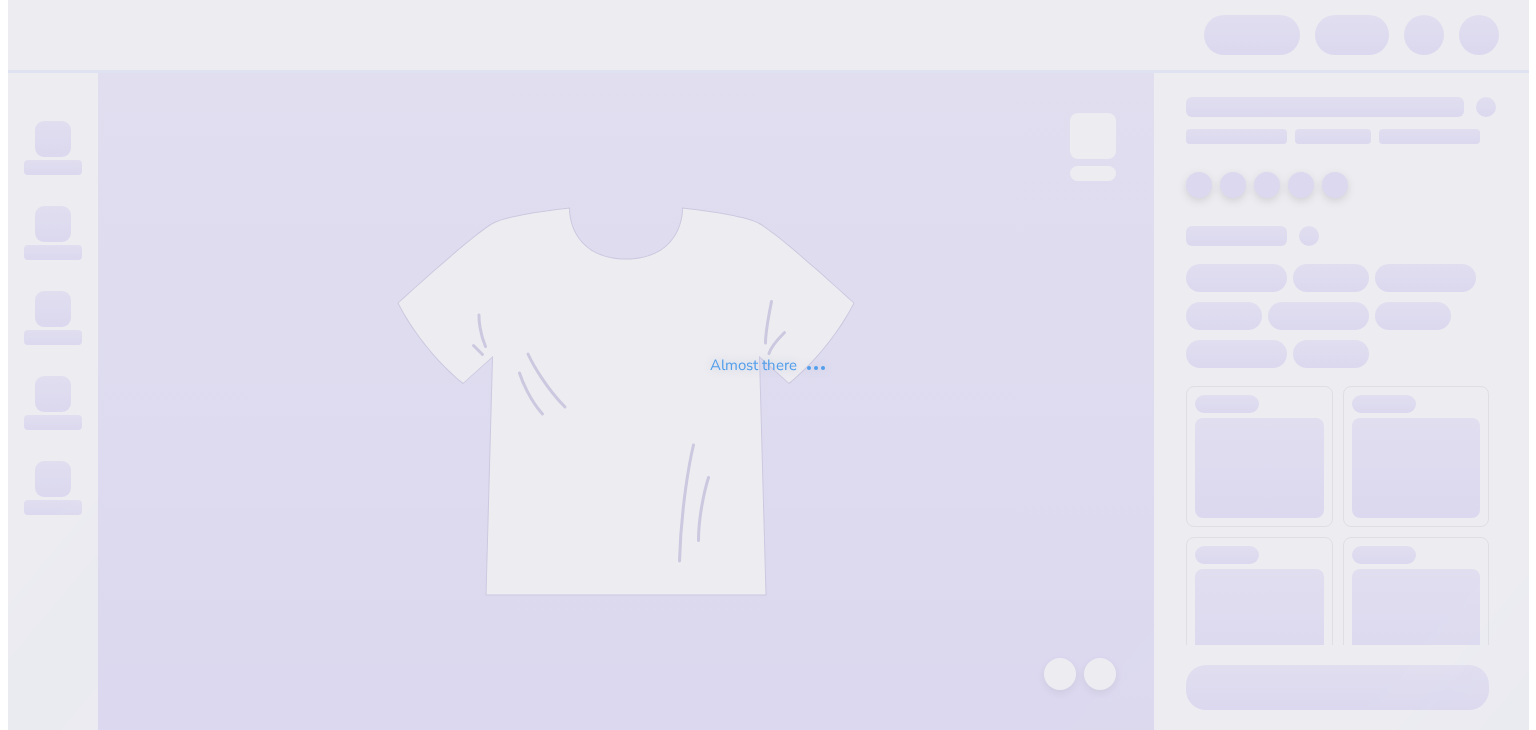 scroll, scrollTop: 0, scrollLeft: 0, axis: both 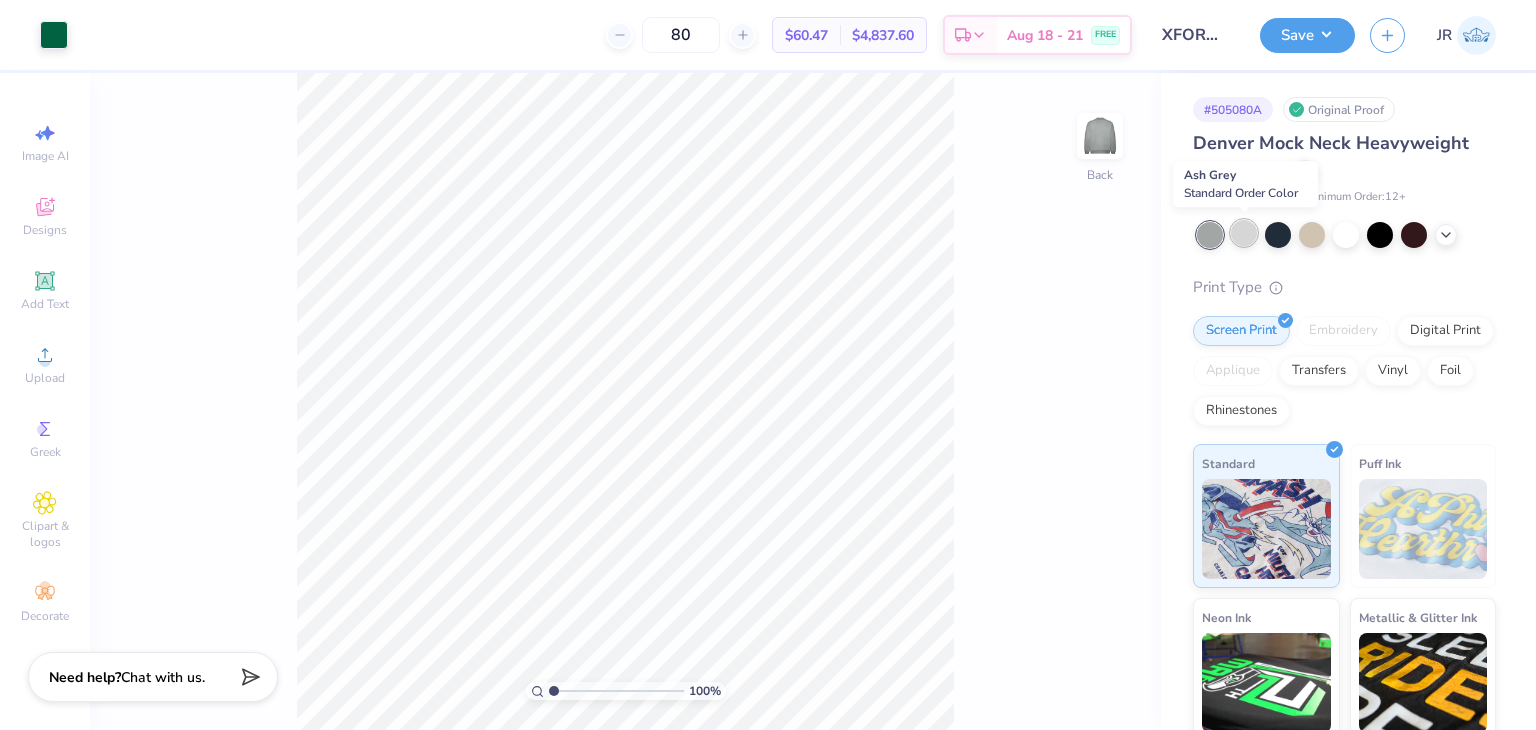 click at bounding box center (1244, 233) 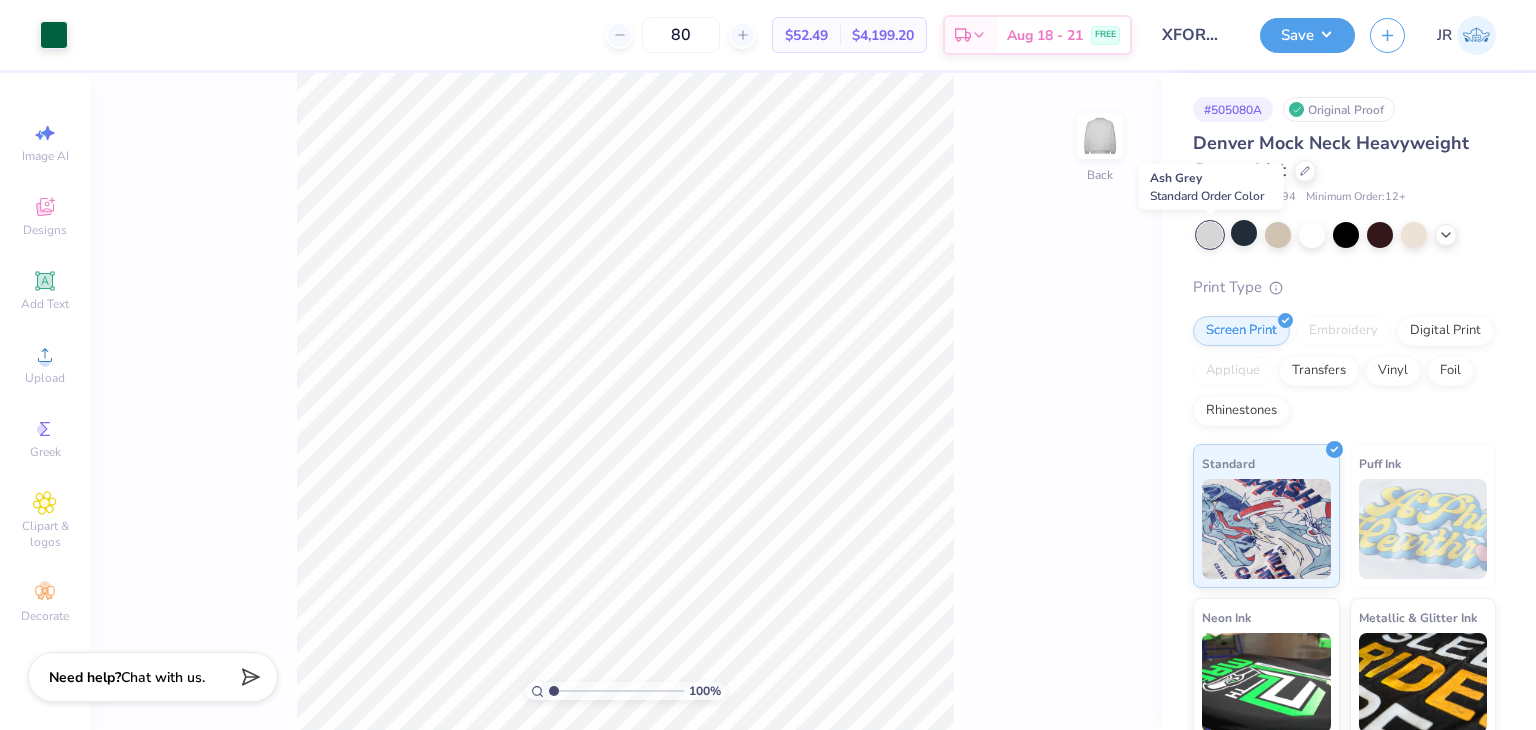 click at bounding box center (1210, 235) 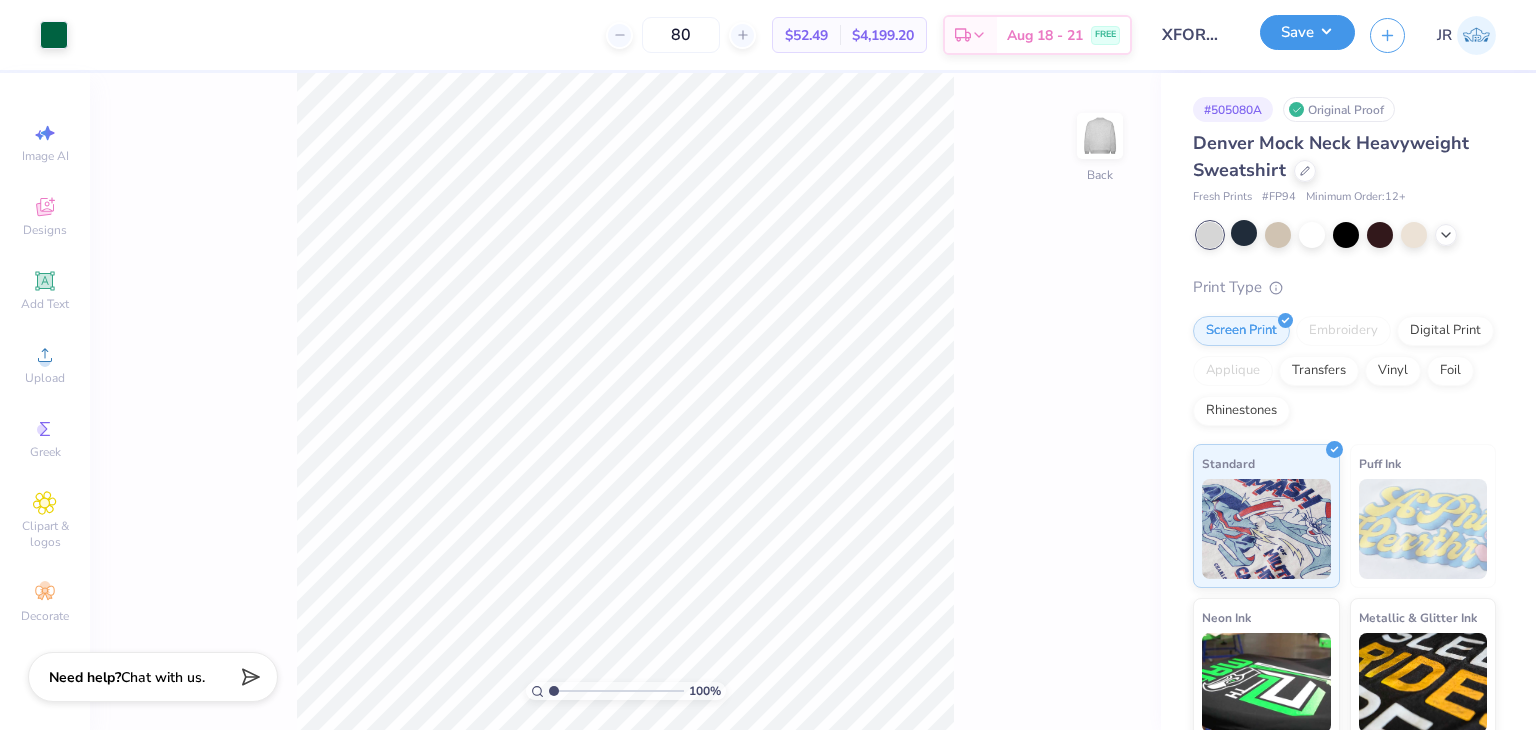 click on "Save" at bounding box center (1307, 32) 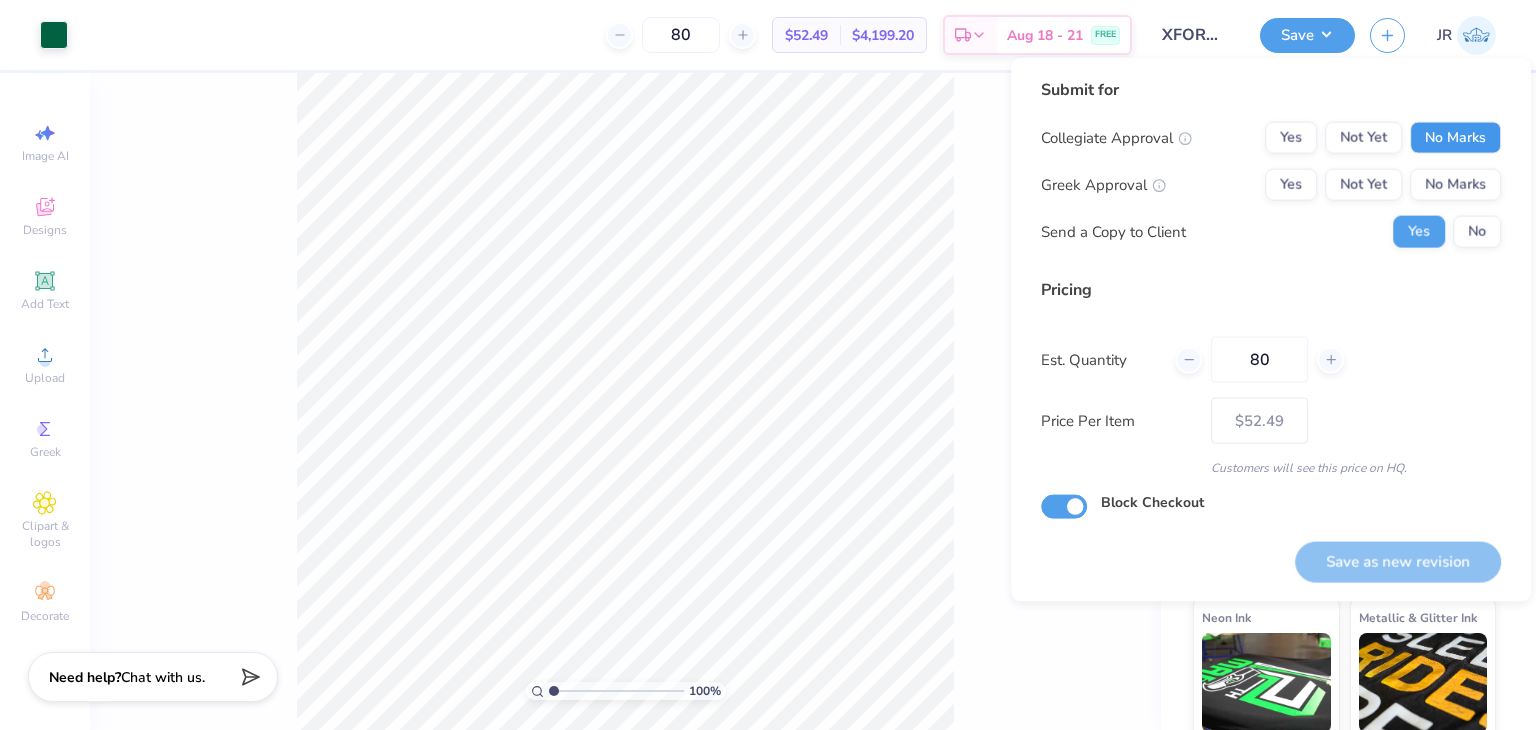 click on "No Marks" at bounding box center [1455, 138] 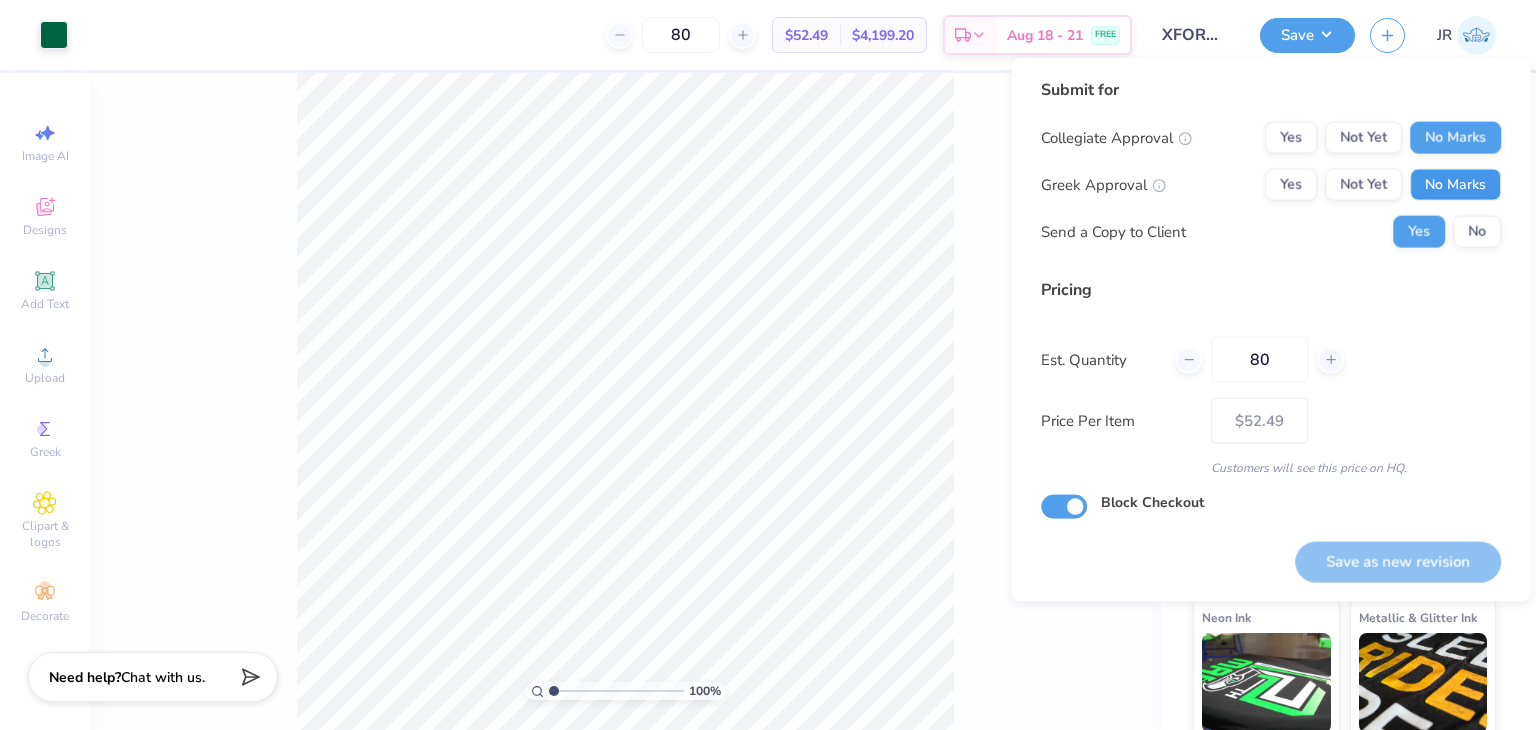 click on "No Marks" at bounding box center (1455, 185) 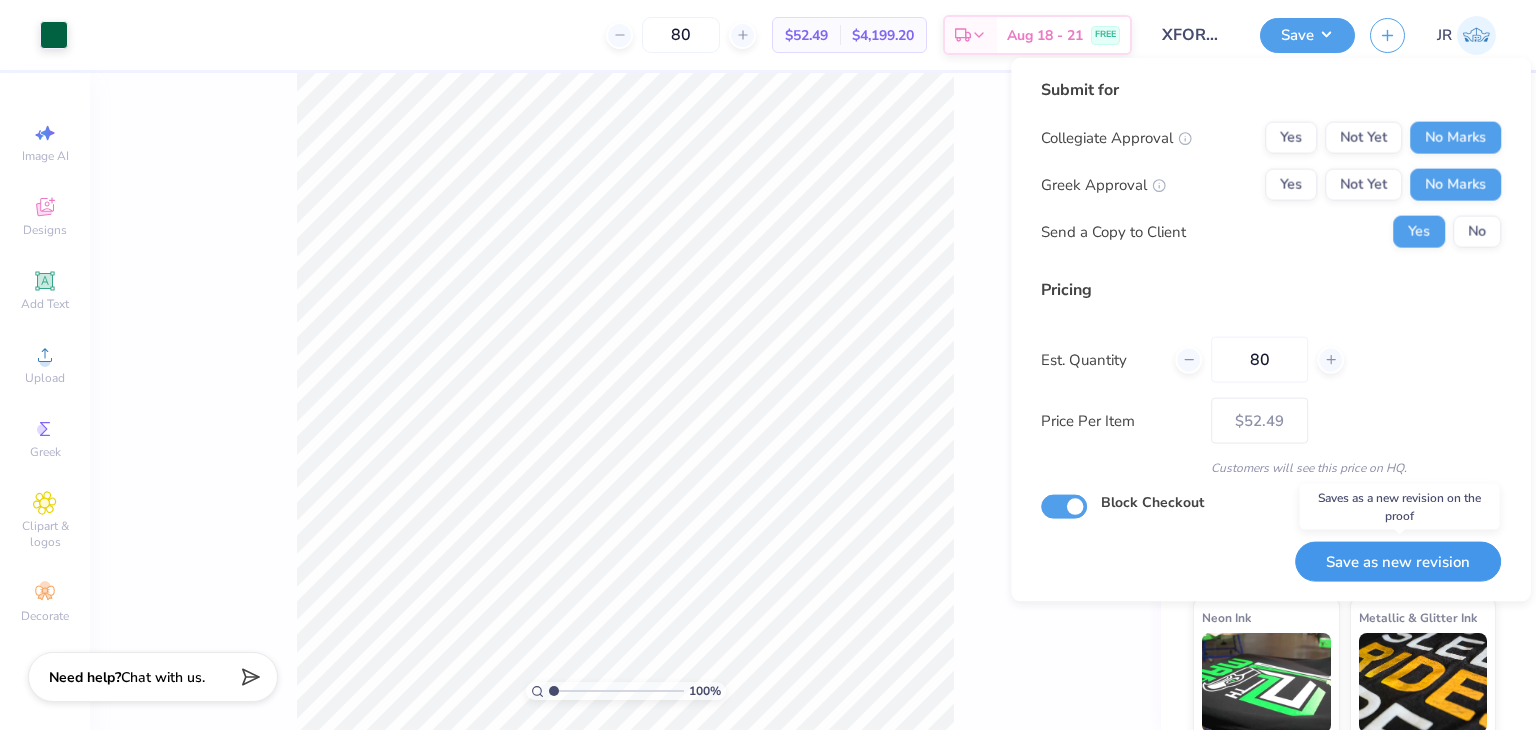 click on "Save as new revision" at bounding box center [1398, 561] 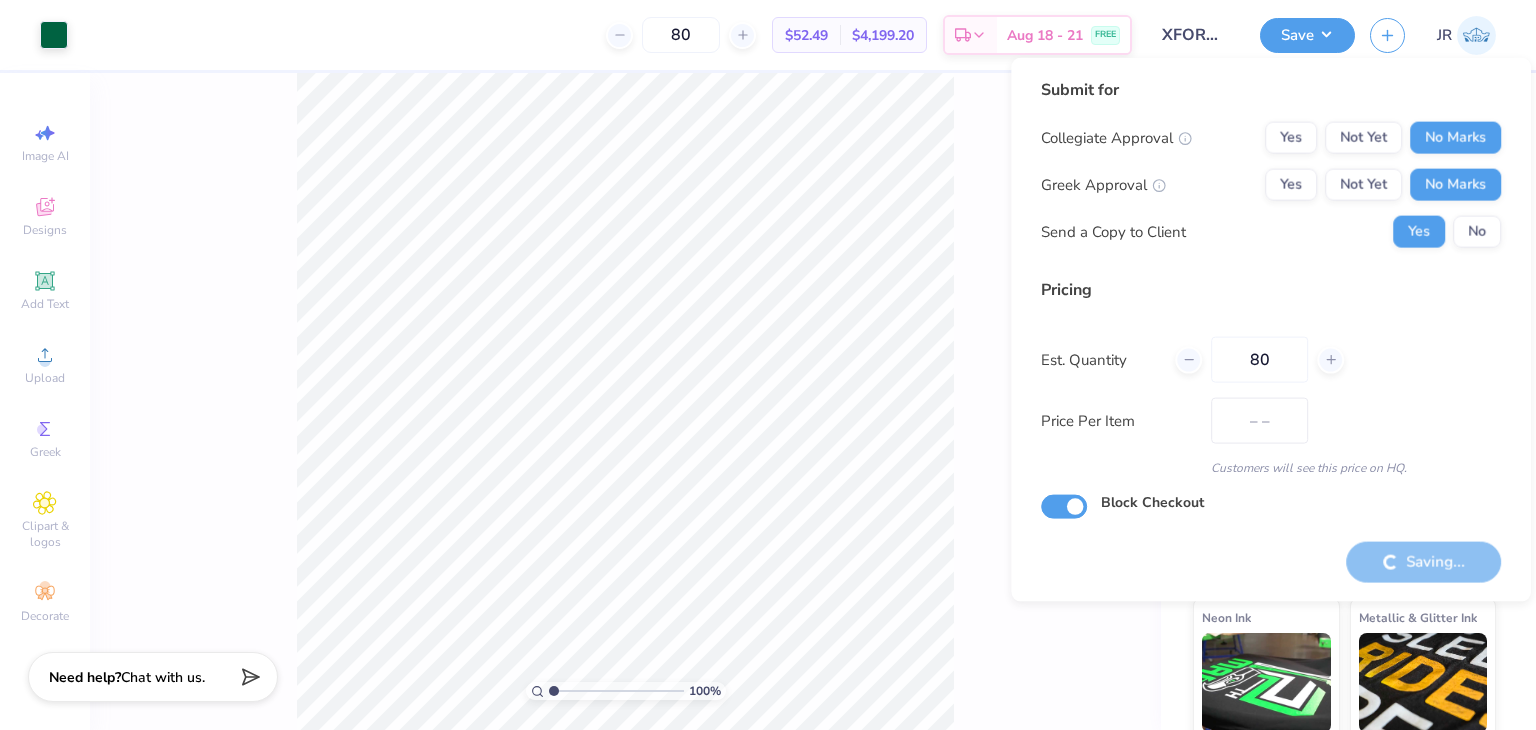 type on "$52.49" 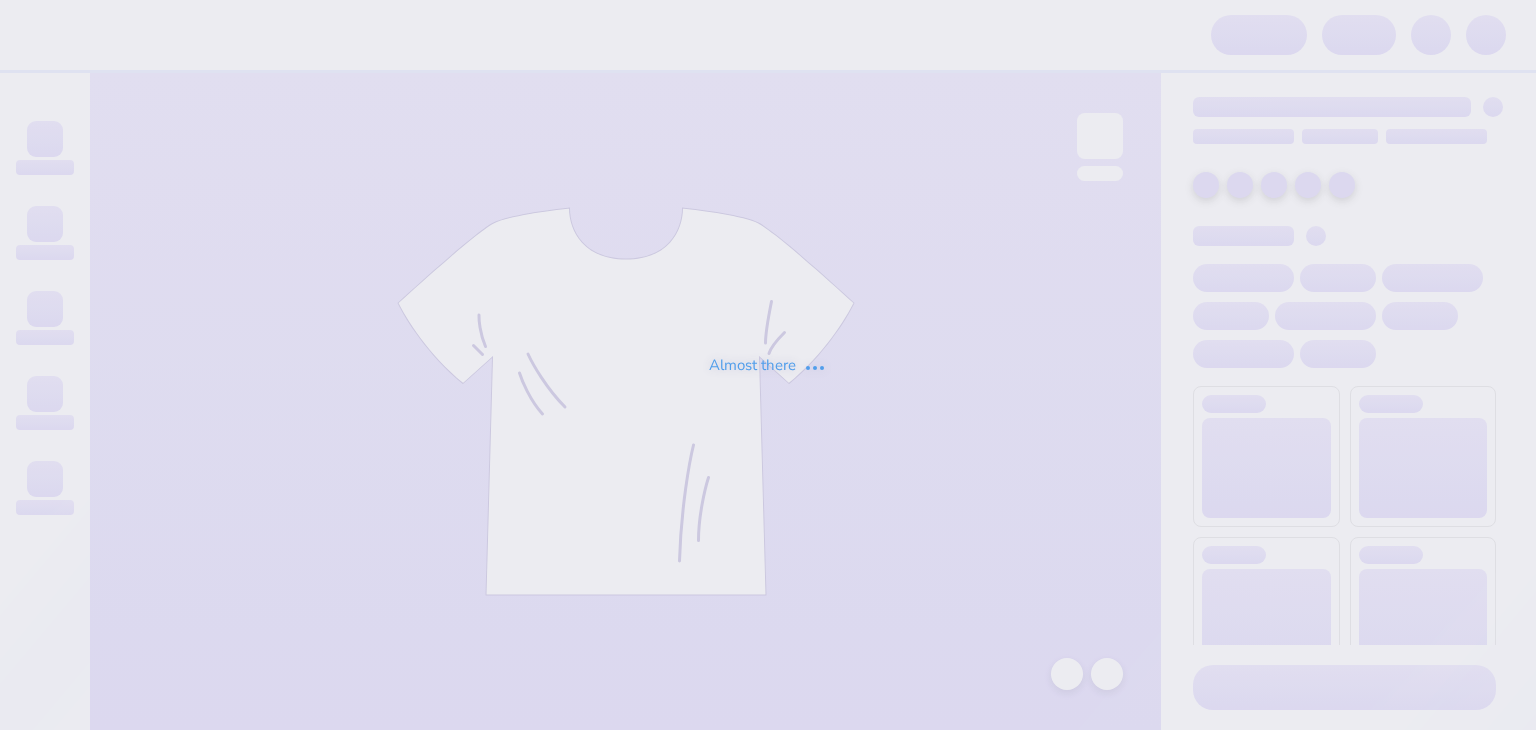 scroll, scrollTop: 0, scrollLeft: 0, axis: both 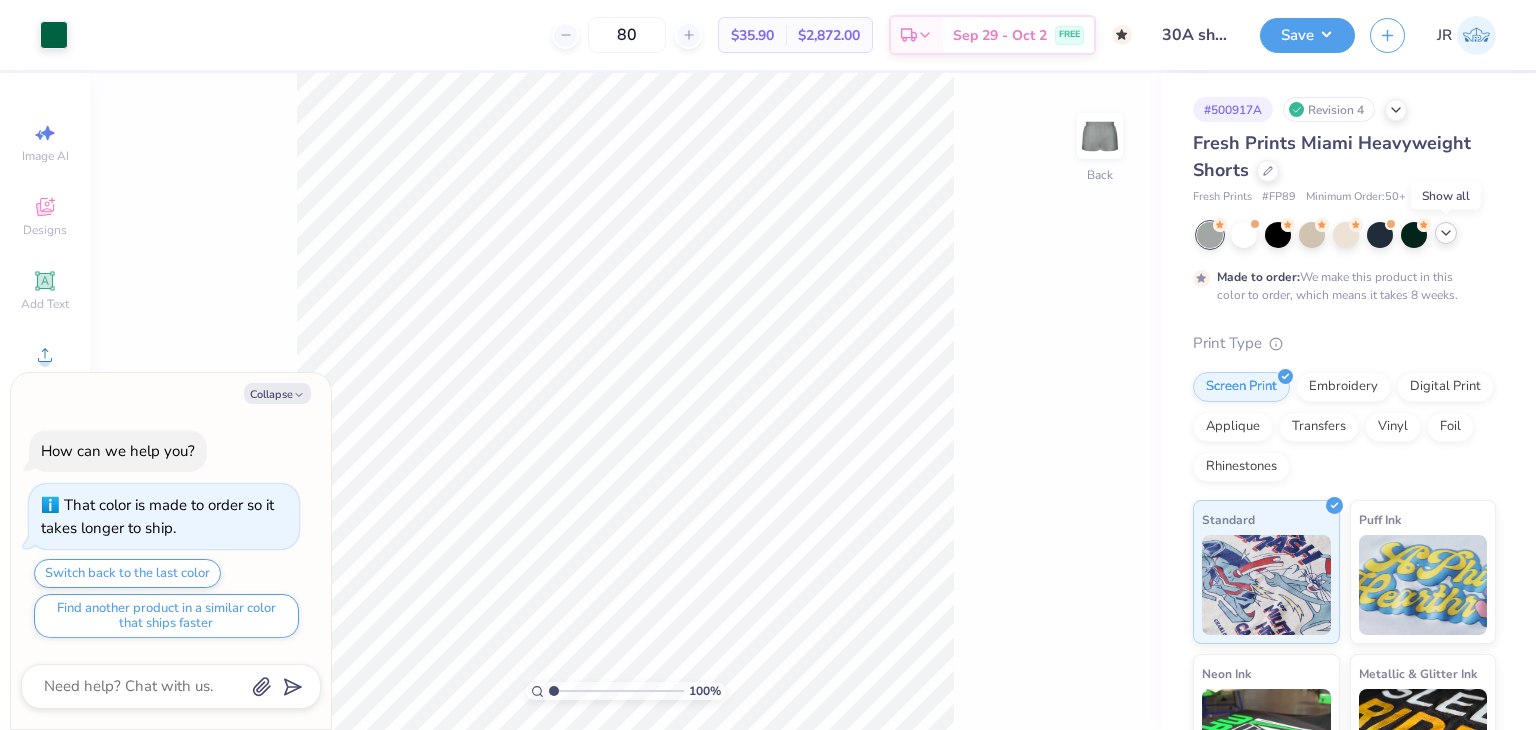 click 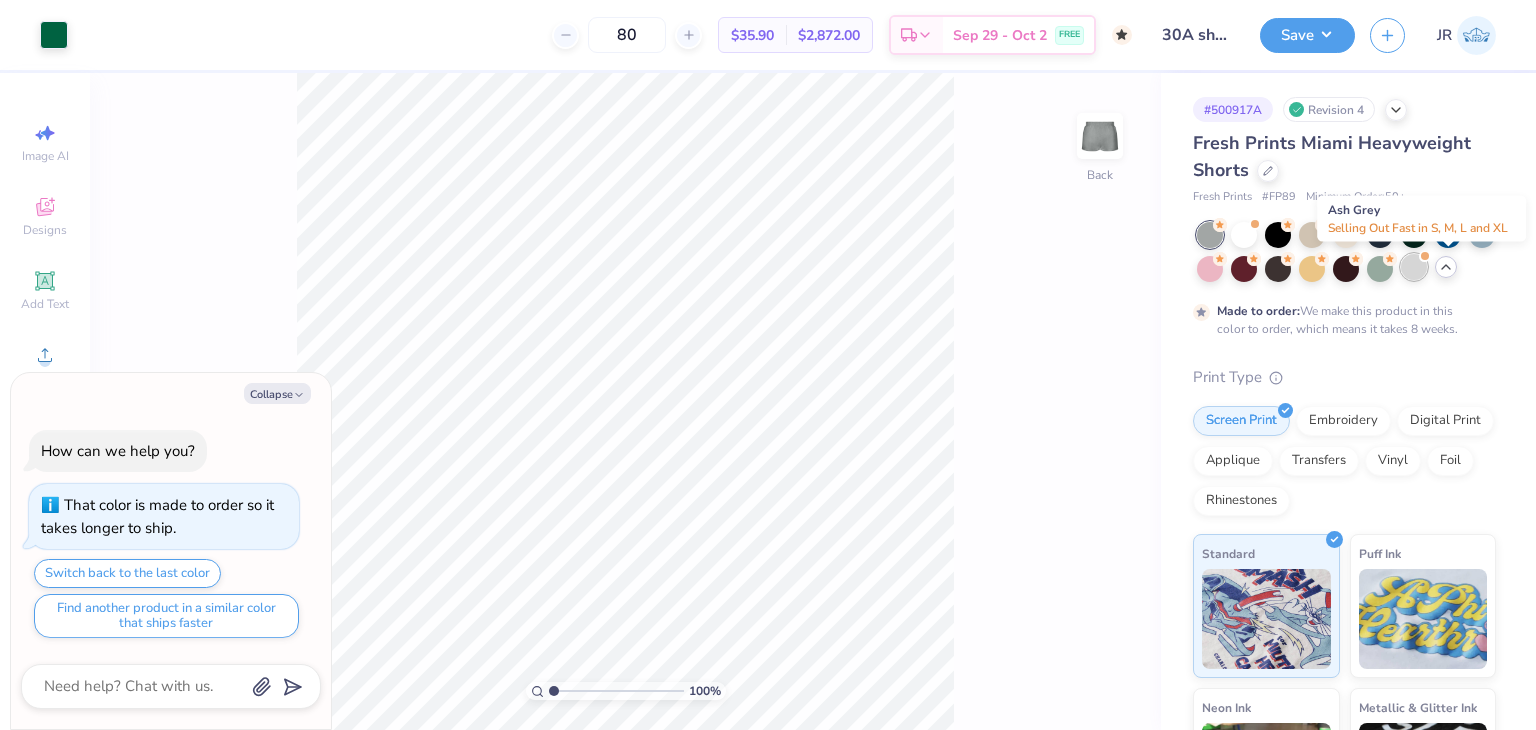 click at bounding box center (1414, 267) 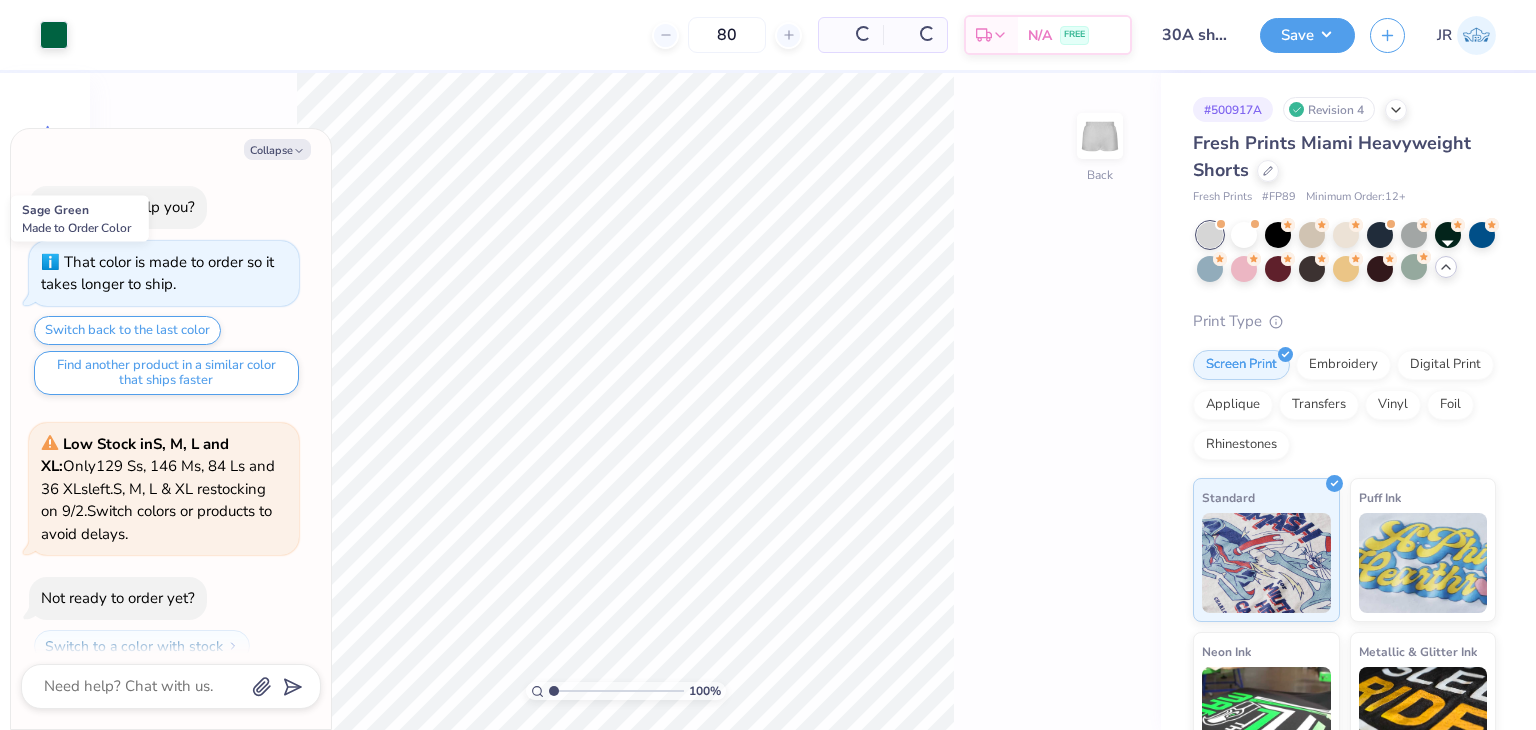 scroll, scrollTop: 487, scrollLeft: 0, axis: vertical 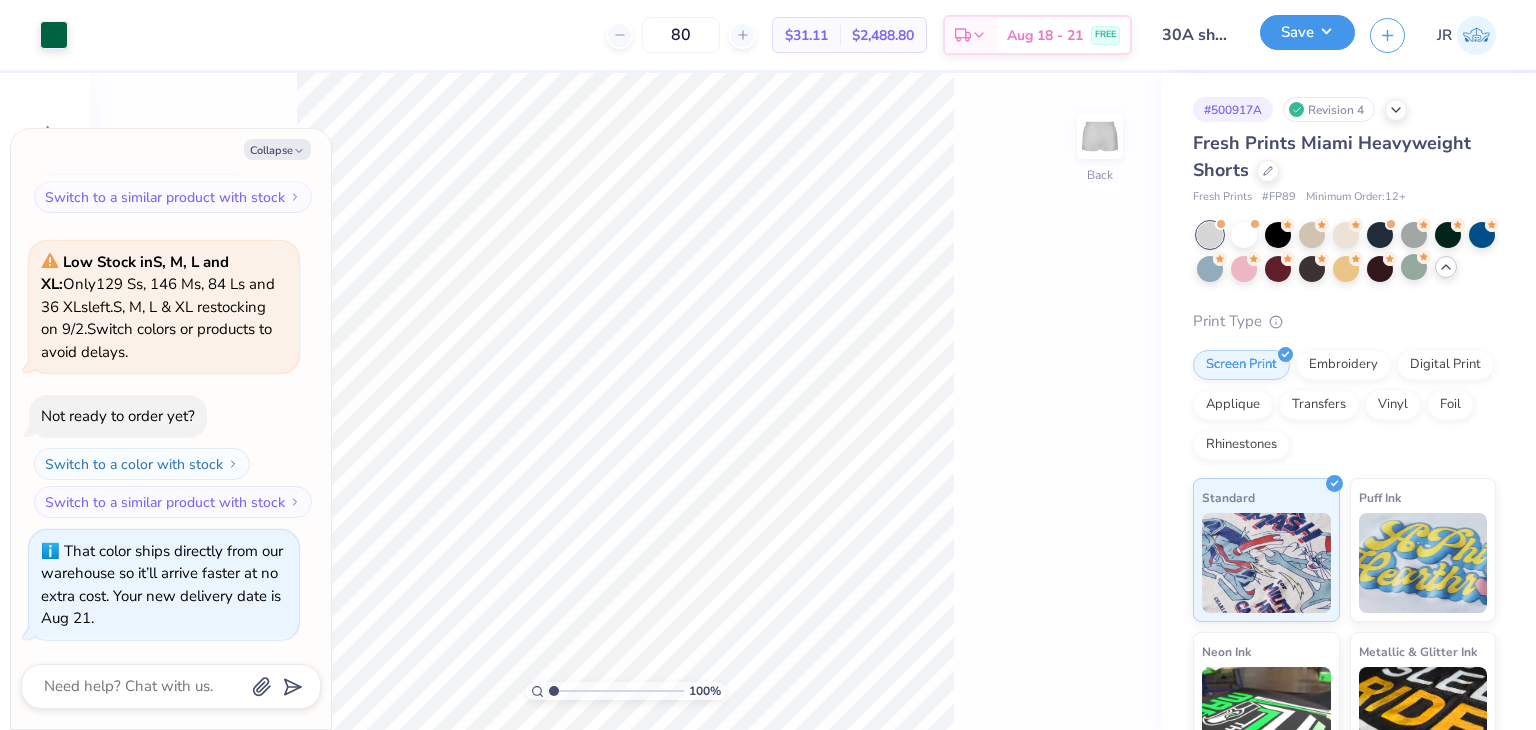 click on "Save" at bounding box center (1307, 32) 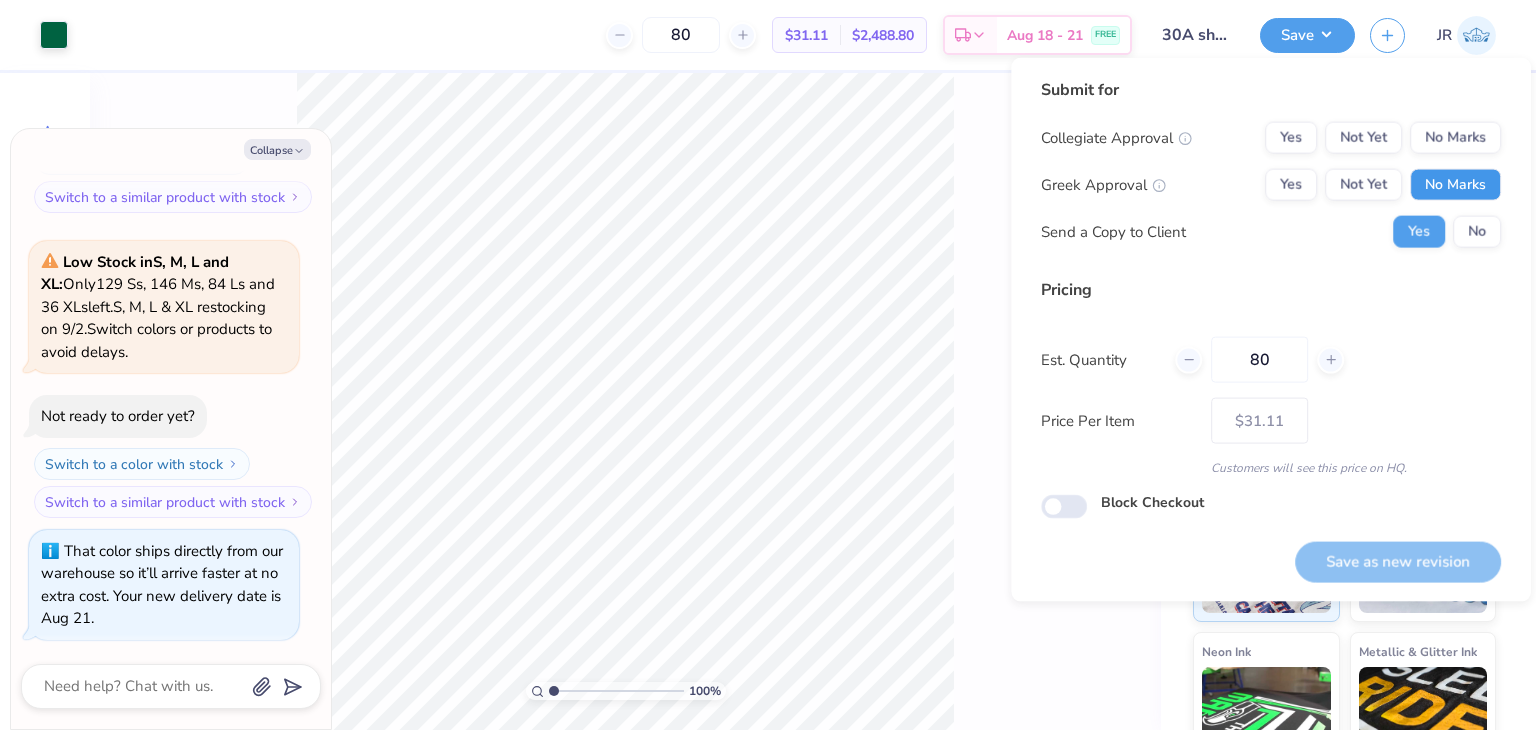 click on "No Marks" at bounding box center [1455, 185] 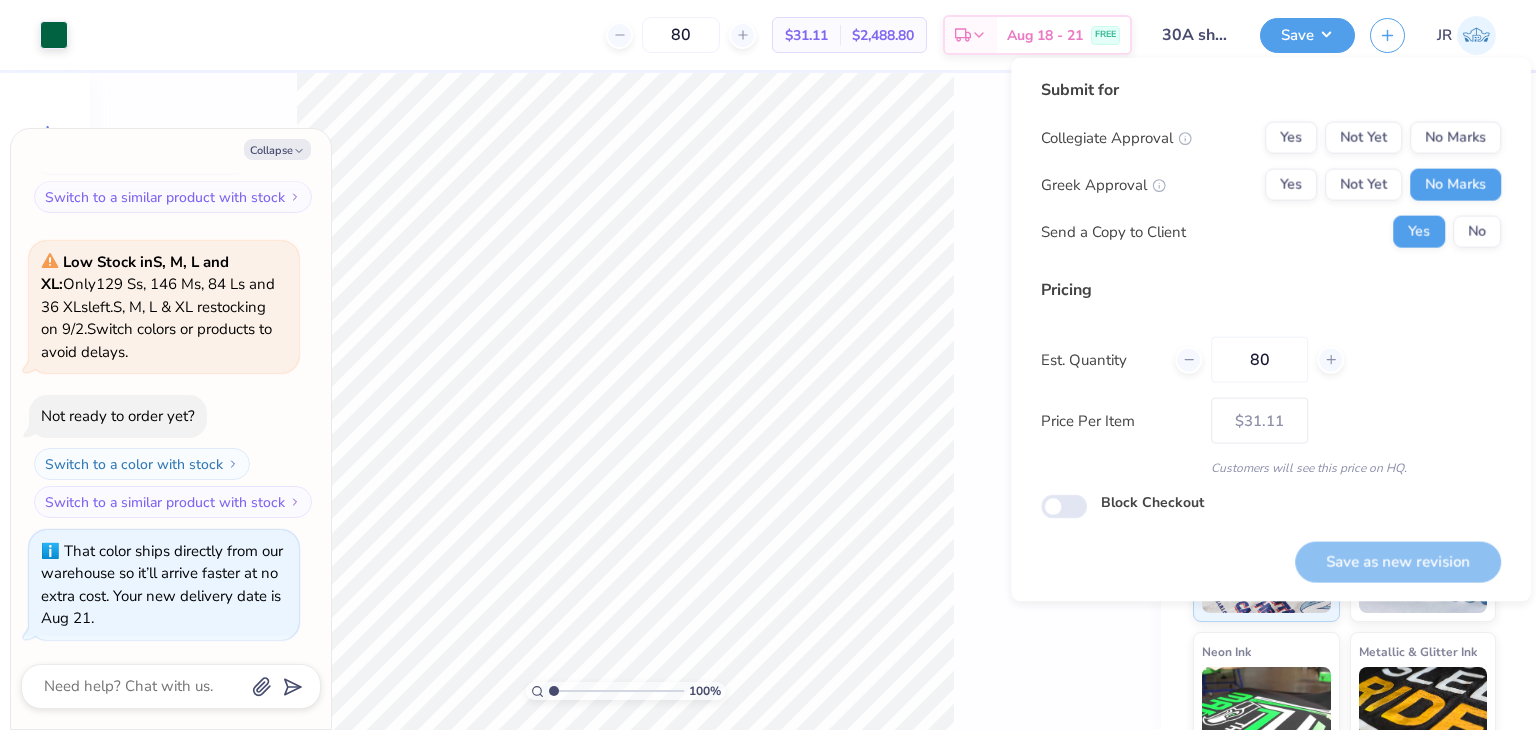 click on "Submit for Collegiate Approval Yes Not Yet No Marks Greek Approval Yes Not Yet No Marks Send a Copy to Client Yes No" at bounding box center [1271, 170] 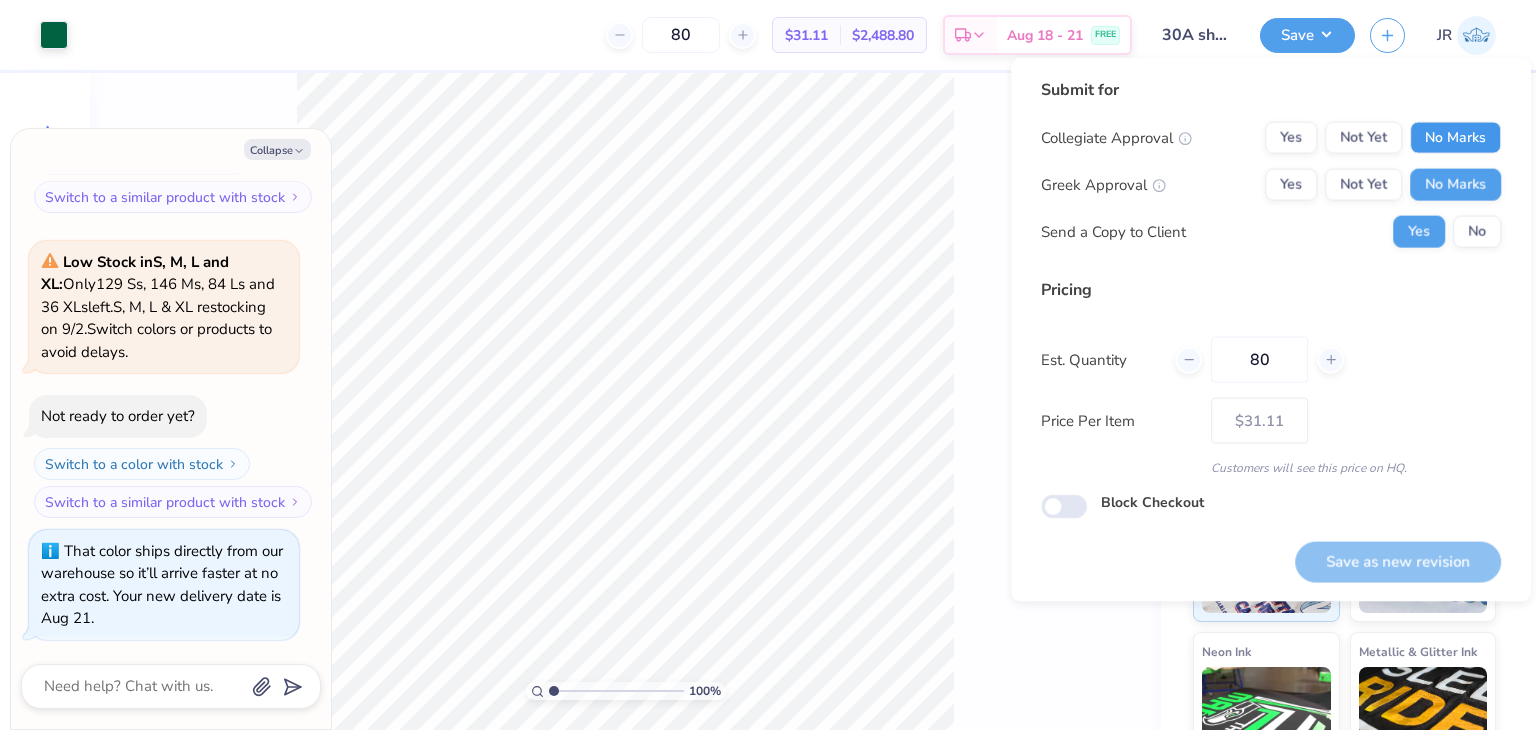click on "No Marks" at bounding box center [1455, 138] 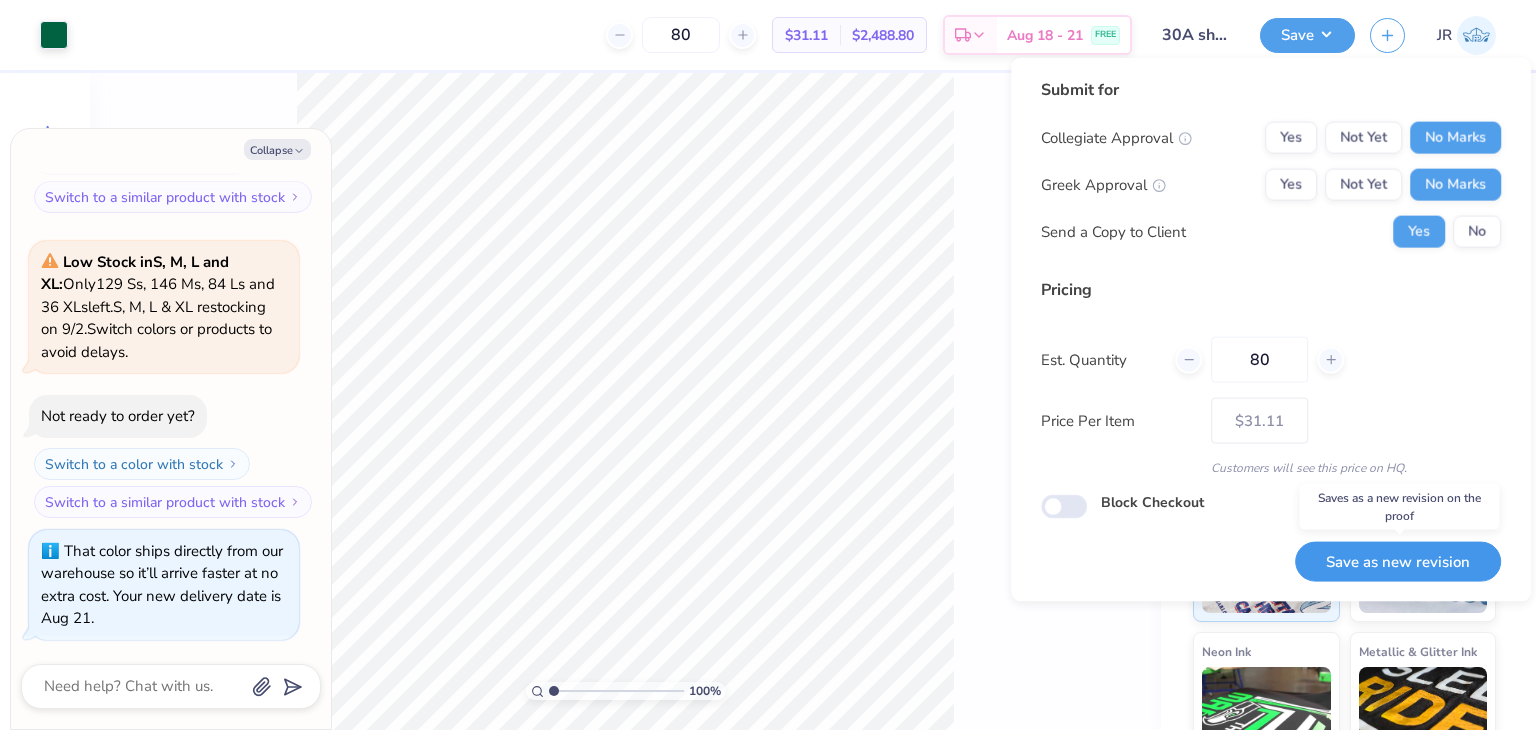 click on "Save as new revision" at bounding box center (1398, 561) 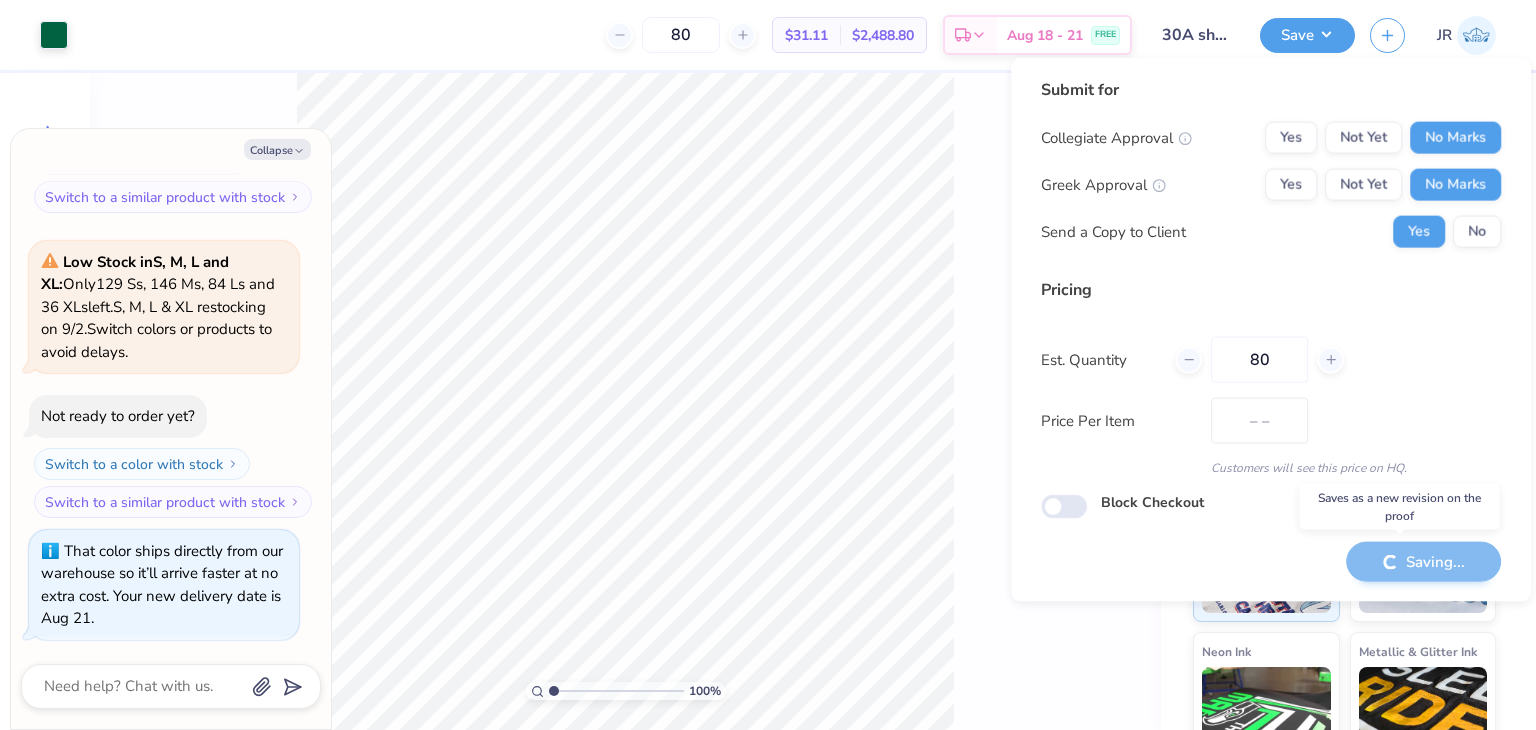 type on "$31.11" 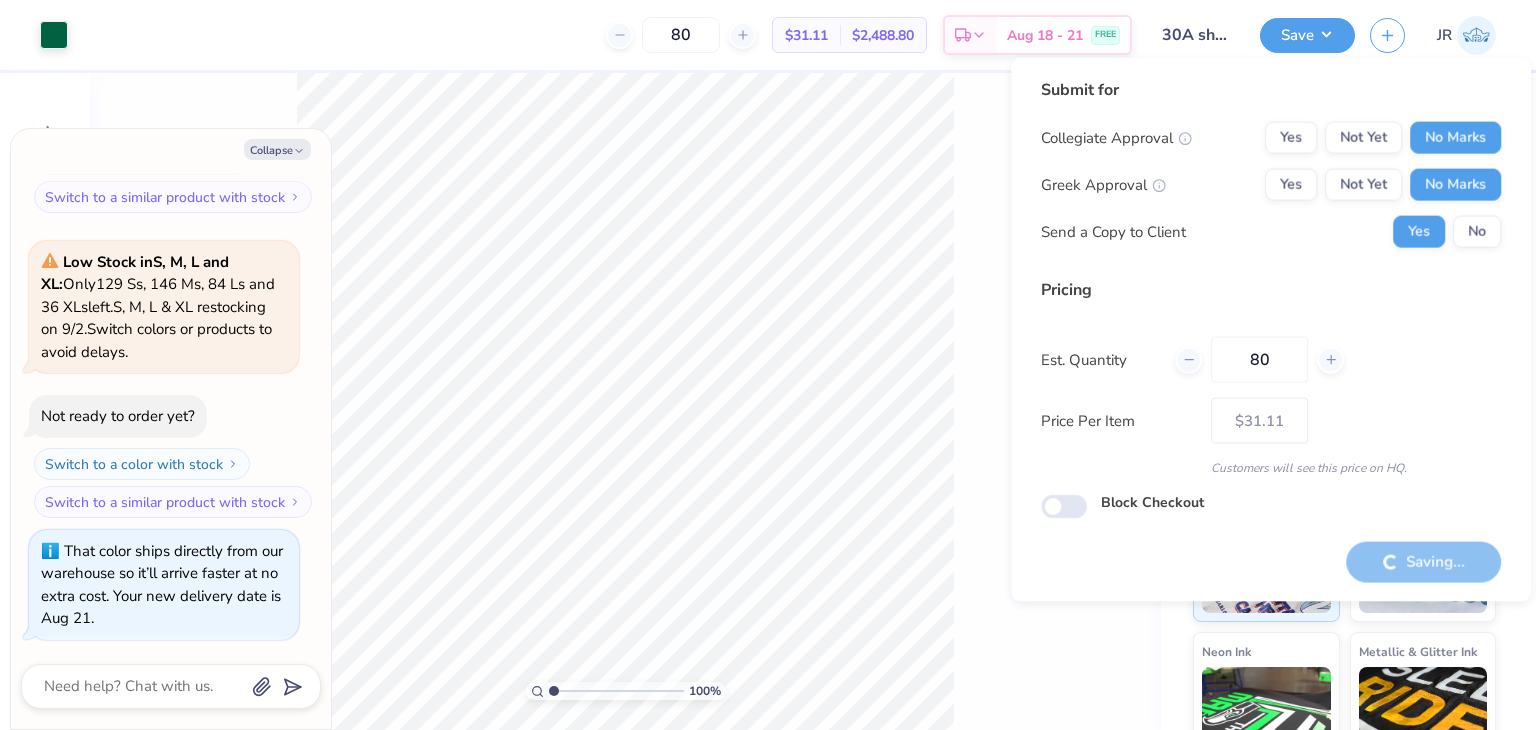 type on "x" 